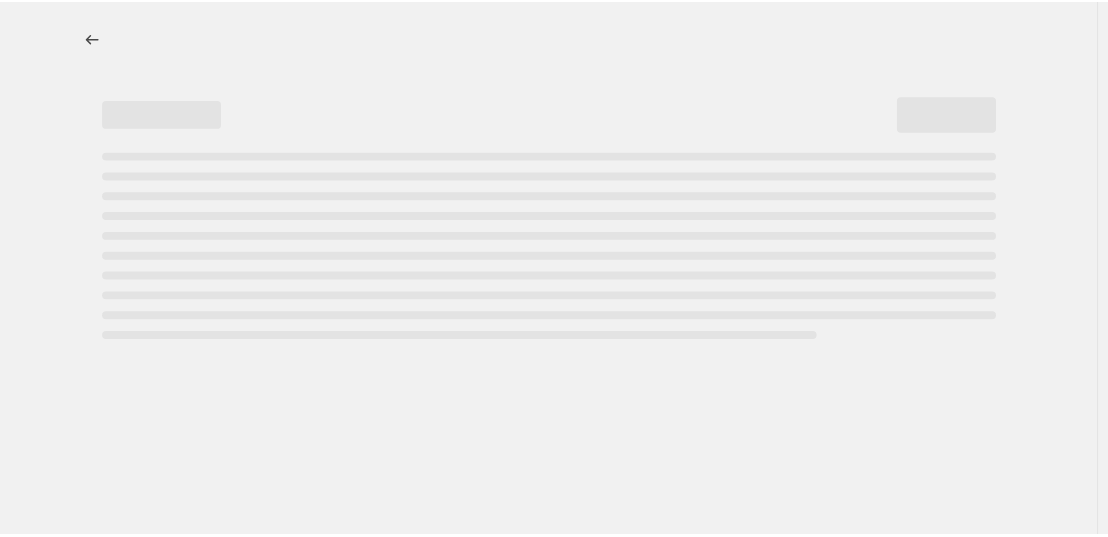 scroll, scrollTop: 0, scrollLeft: 0, axis: both 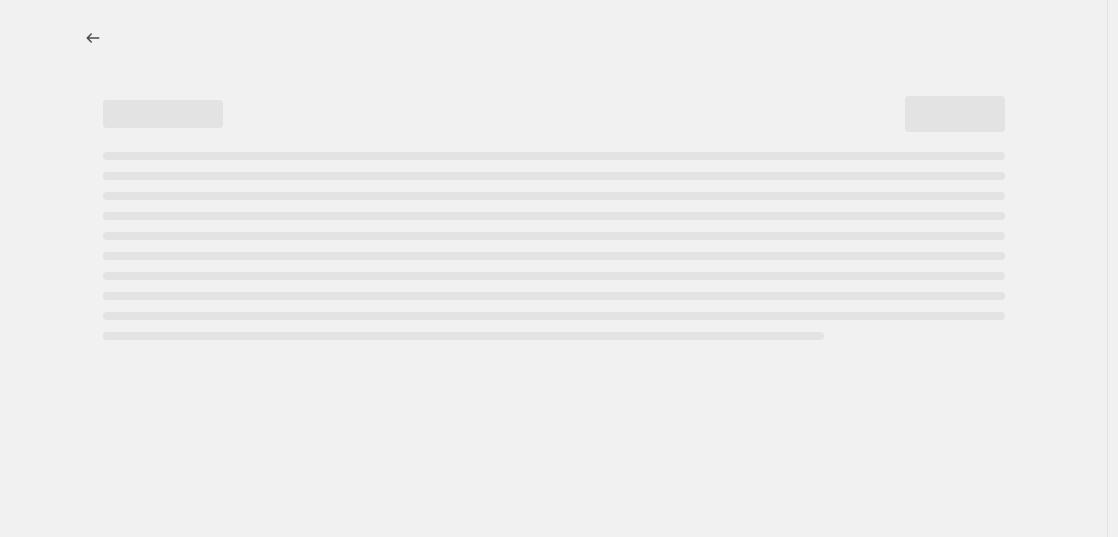 select on "percentage" 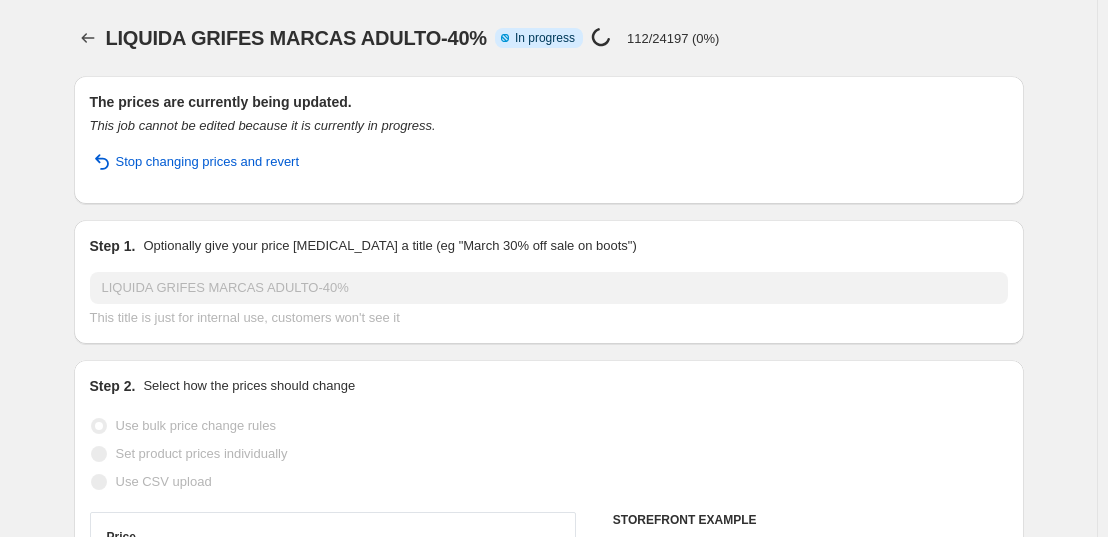 select on "vendor" 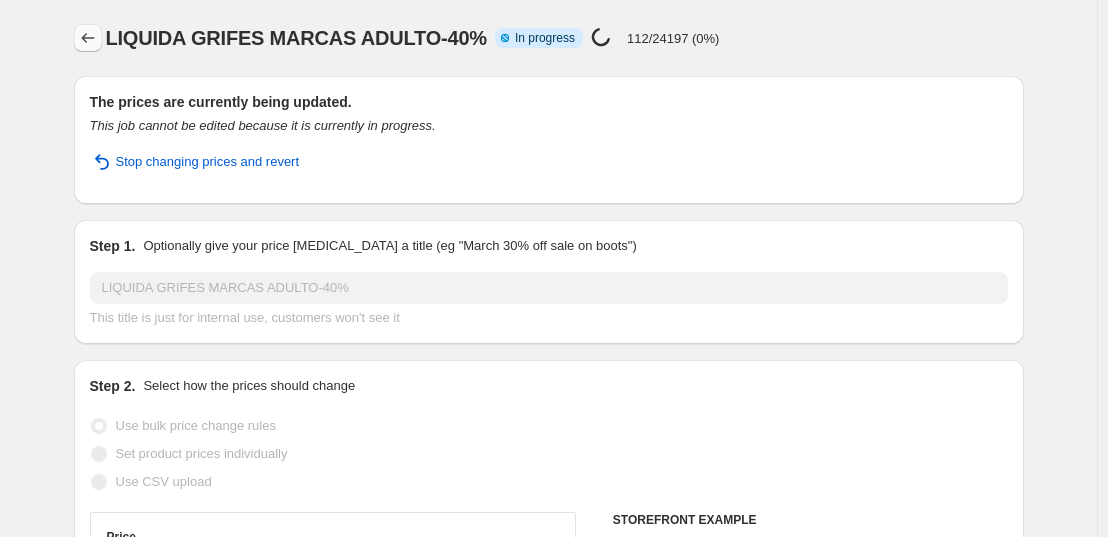 click 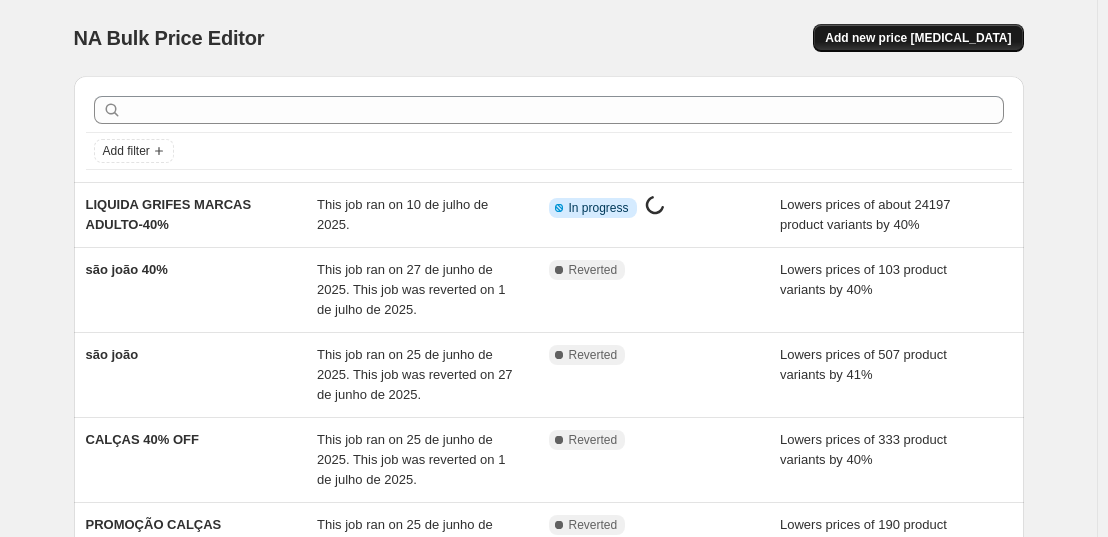 click on "Add new price [MEDICAL_DATA]" at bounding box center [918, 38] 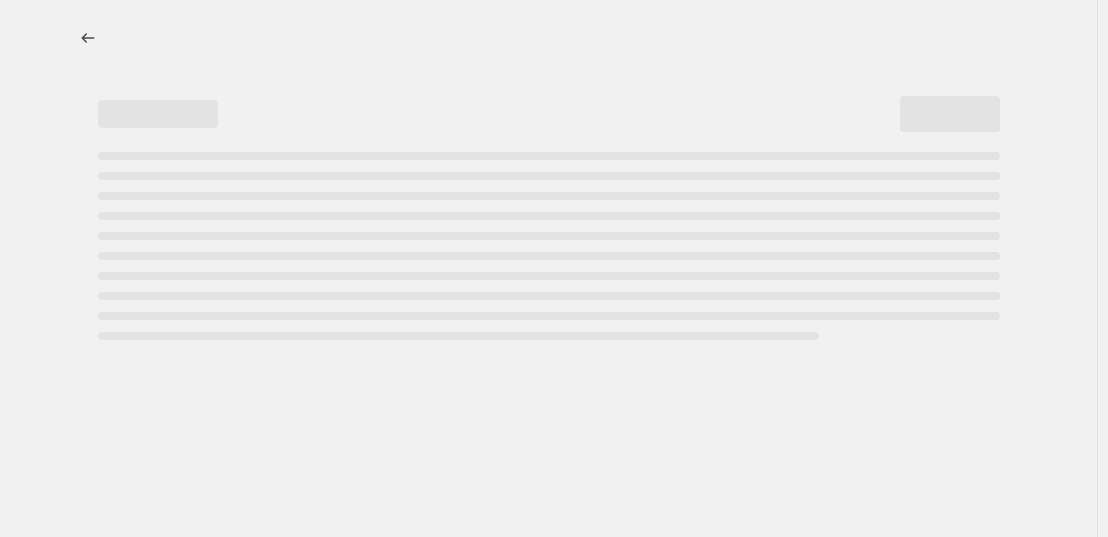 select on "percentage" 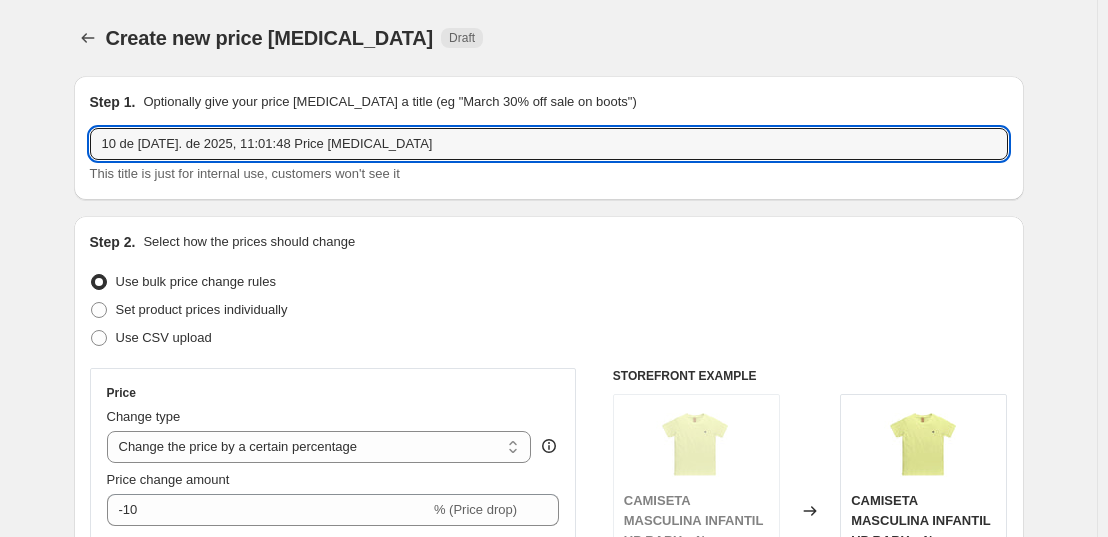 drag, startPoint x: 383, startPoint y: 141, endPoint x: -52, endPoint y: 188, distance: 437.5317 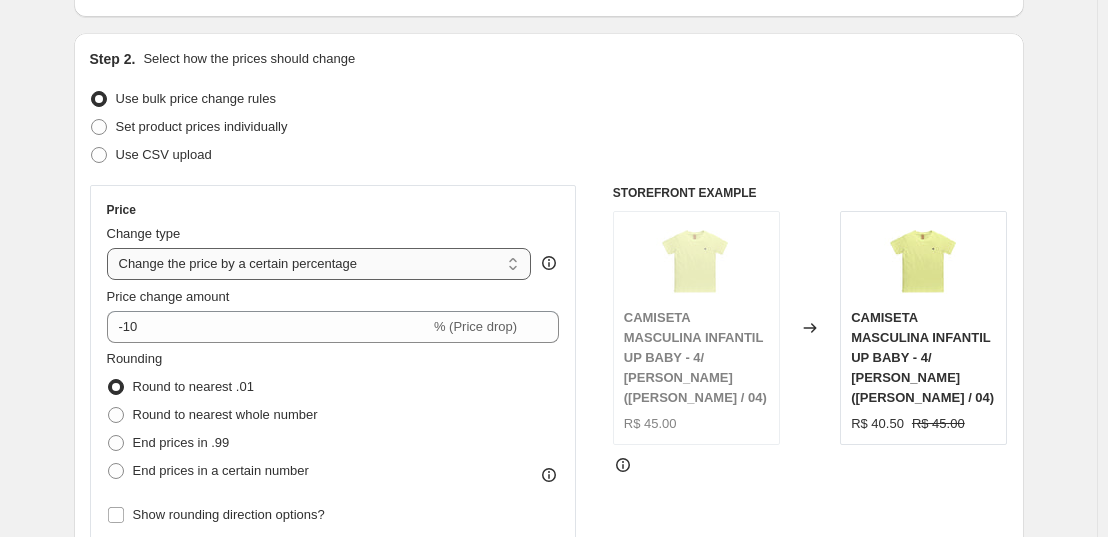 scroll, scrollTop: 200, scrollLeft: 0, axis: vertical 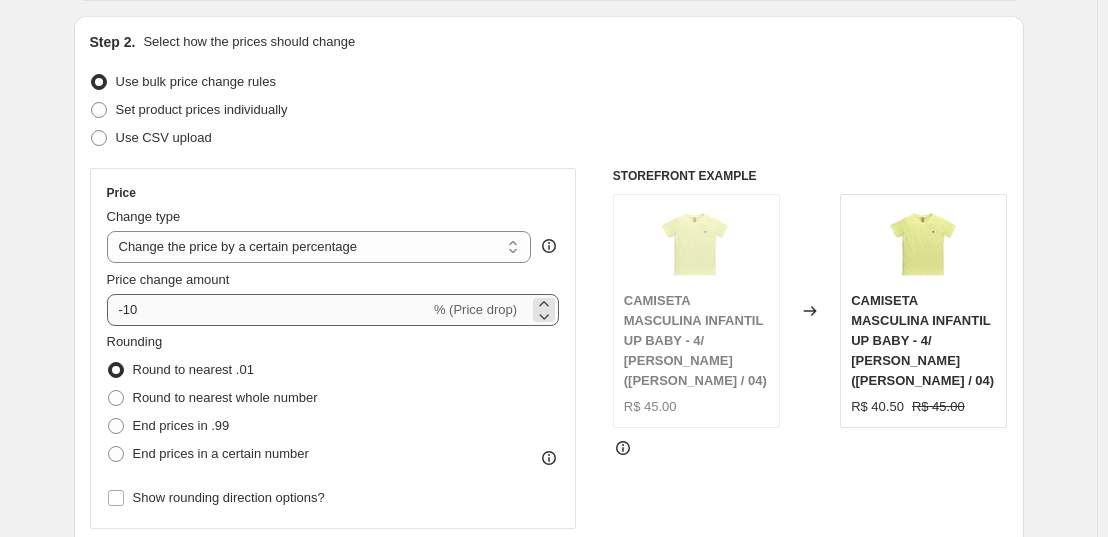 type on "LIQUIDA GRIFES MARCAS KIDS 40%" 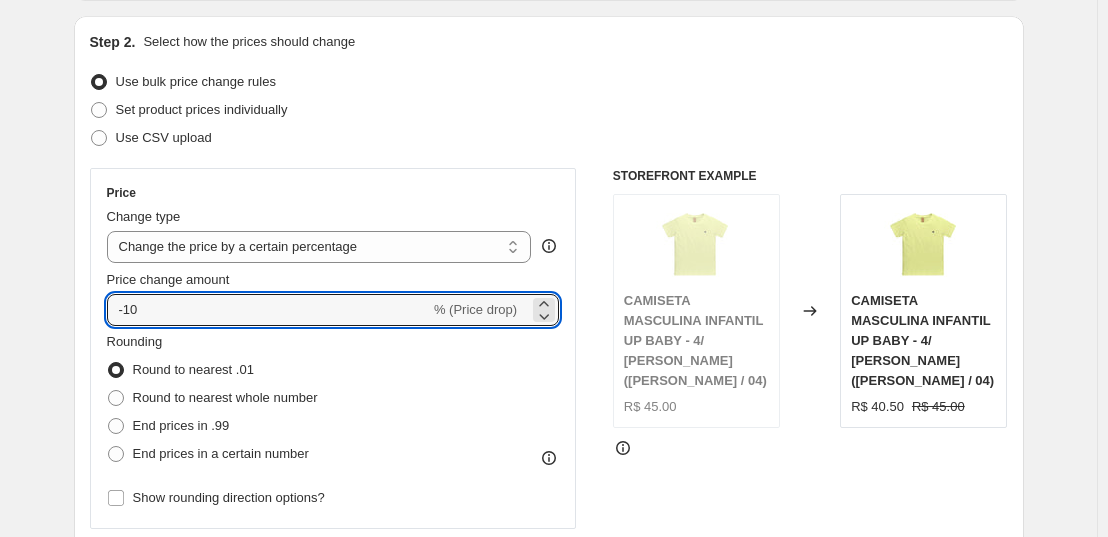 drag, startPoint x: 217, startPoint y: 309, endPoint x: 126, endPoint y: 343, distance: 97.144226 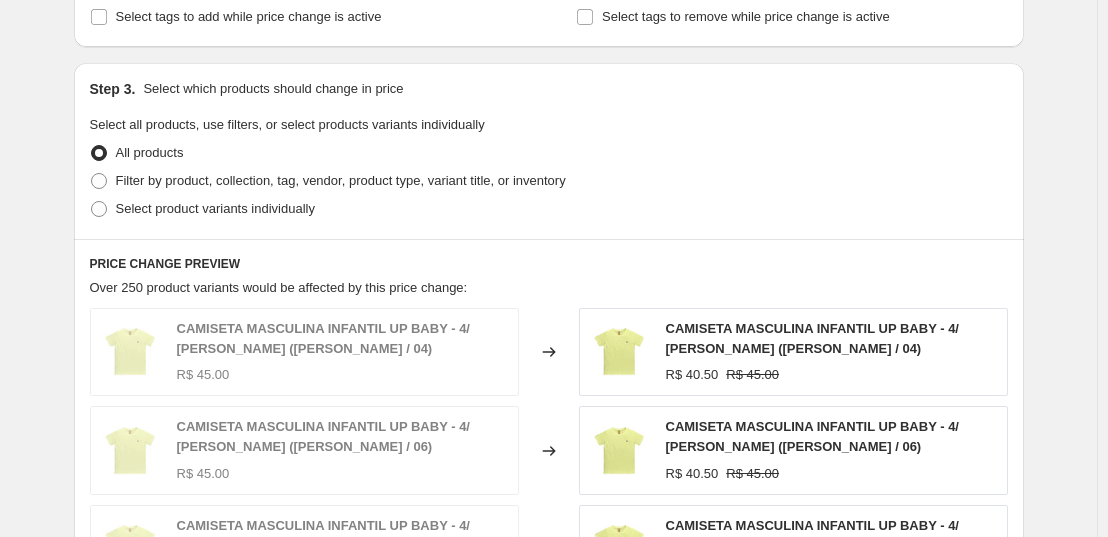 scroll, scrollTop: 900, scrollLeft: 0, axis: vertical 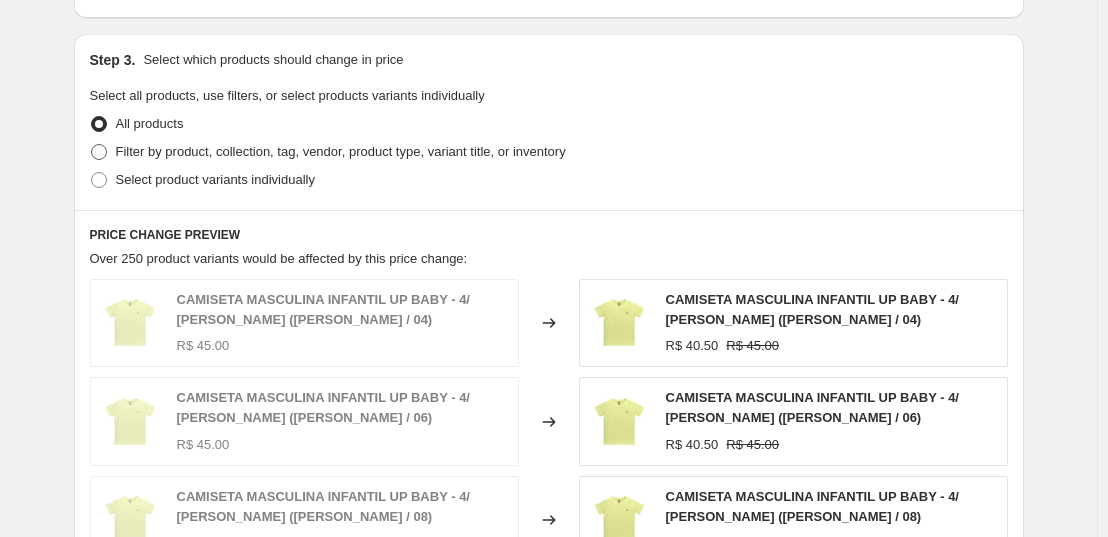 type on "-40" 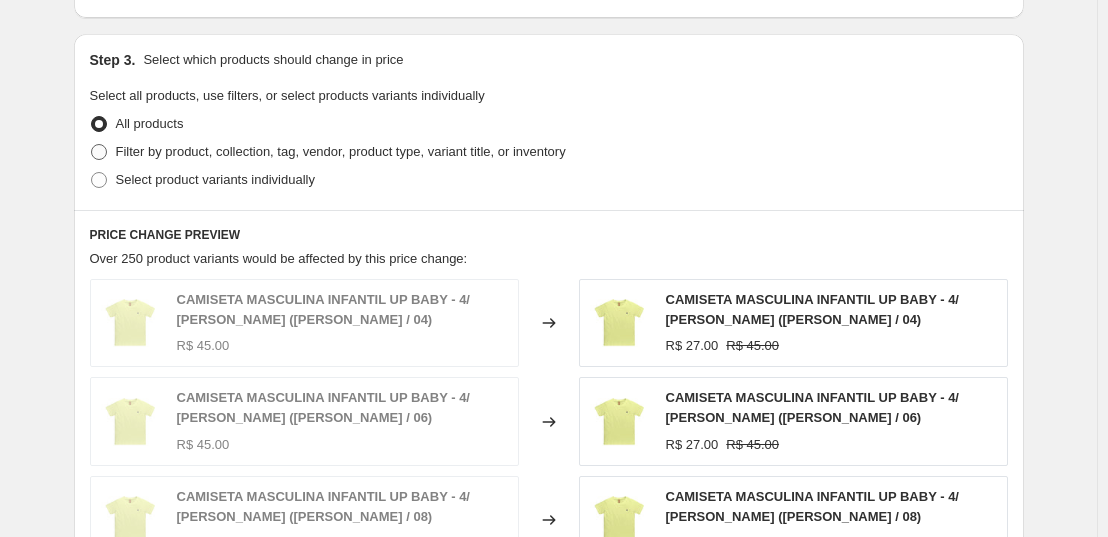 click on "Filter by product, collection, tag, vendor, product type, variant title, or inventory" at bounding box center [341, 152] 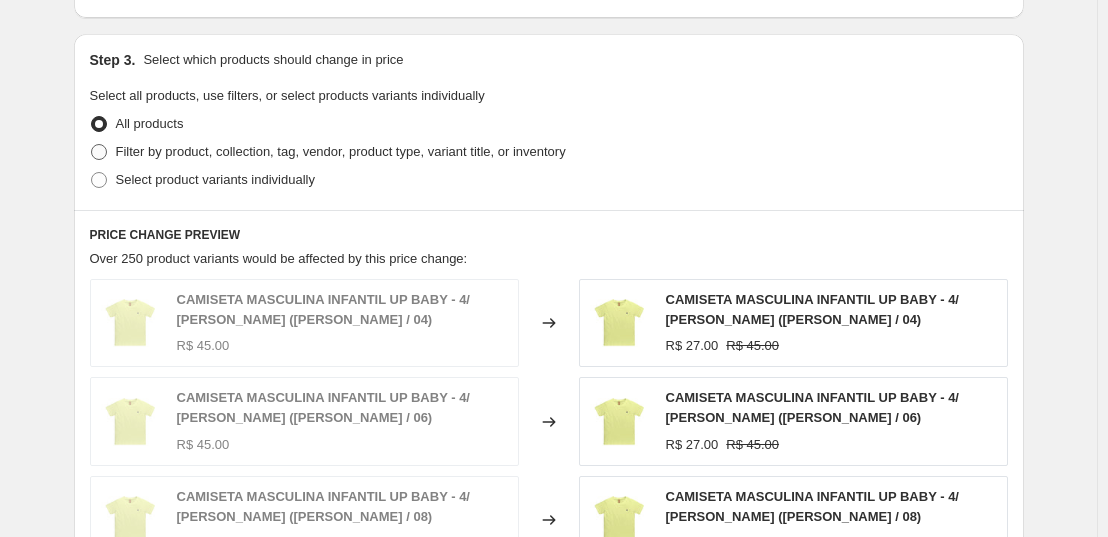 radio on "true" 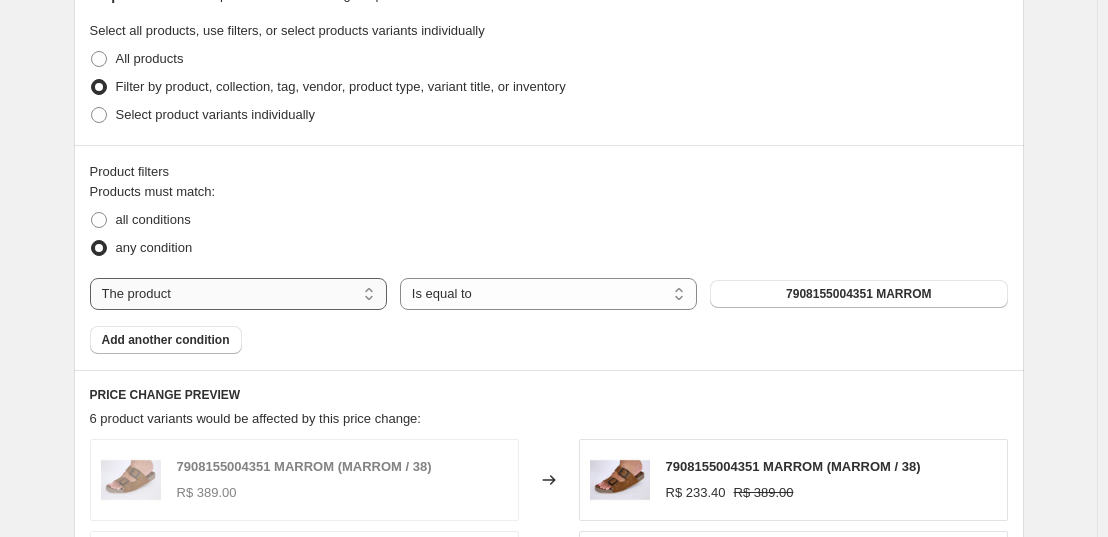scroll, scrollTop: 1000, scrollLeft: 0, axis: vertical 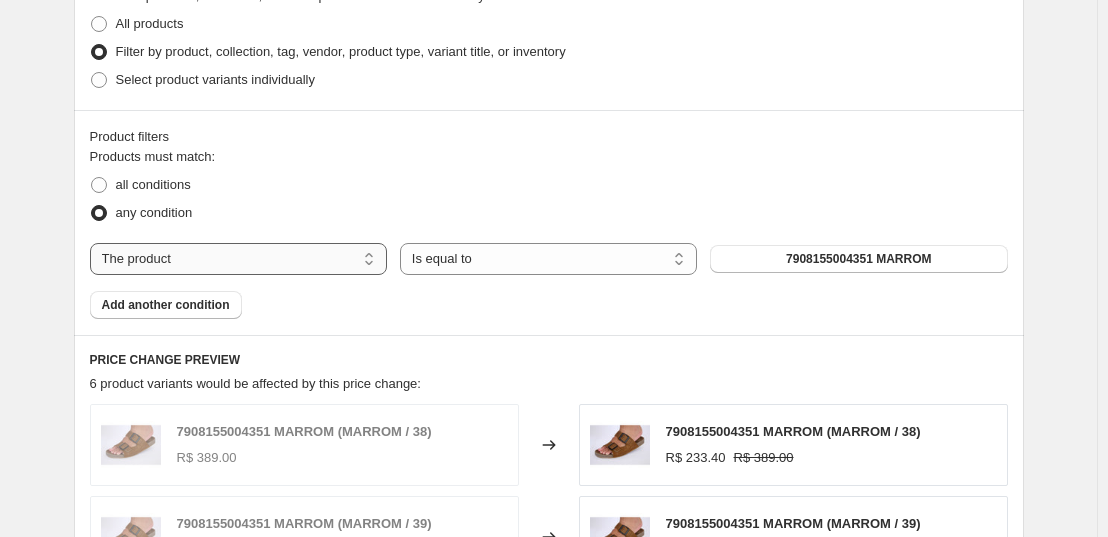 click on "The product The product's collection The product's tag The product's vendor The product's type The product's status The variant's title Inventory quantity" at bounding box center [238, 259] 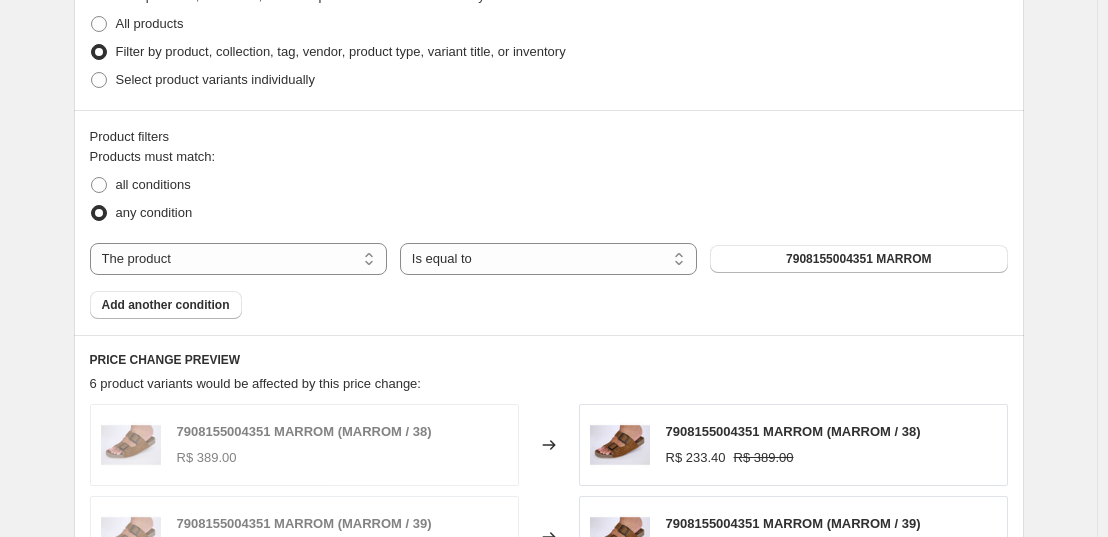 select on "vendor" 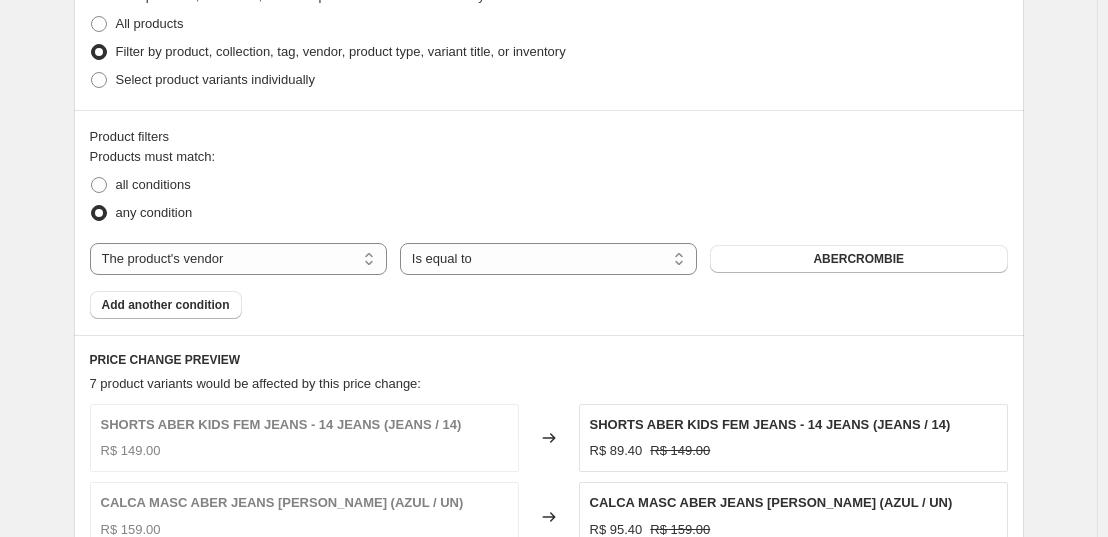click on "ABERCROMBIE" at bounding box center [858, 259] 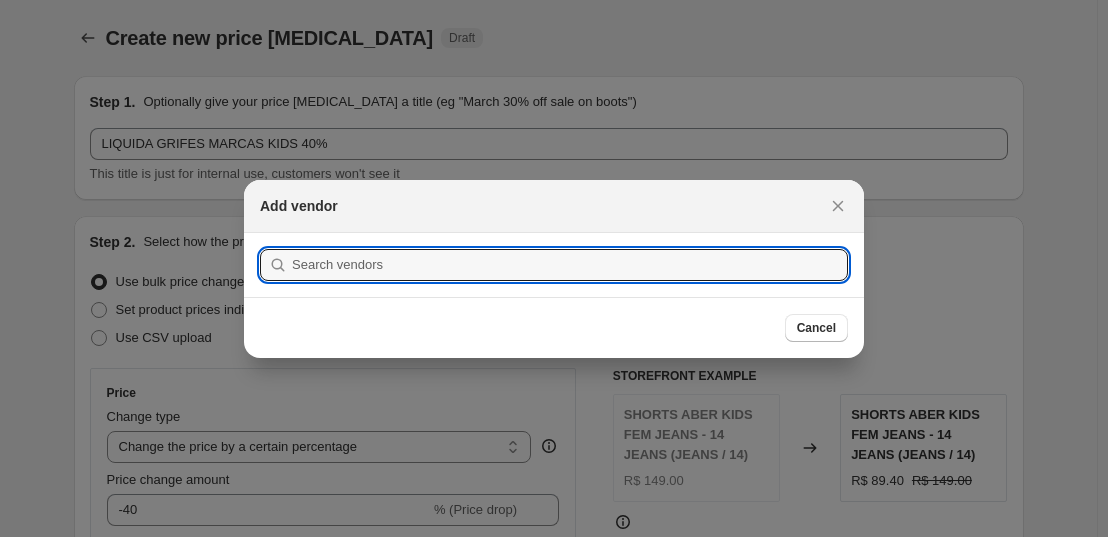scroll, scrollTop: 0, scrollLeft: 0, axis: both 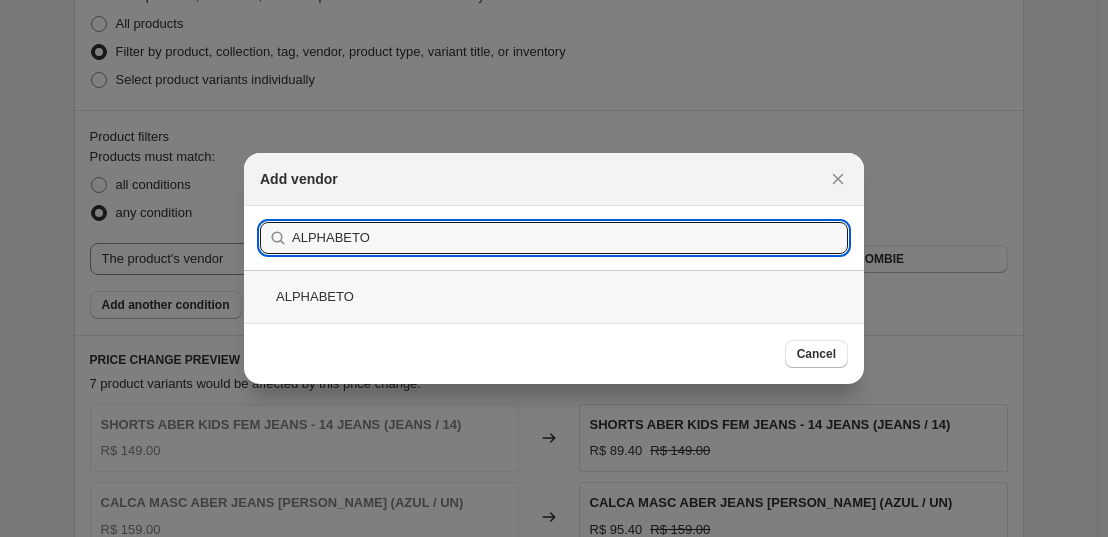 type on "ALPHABETO" 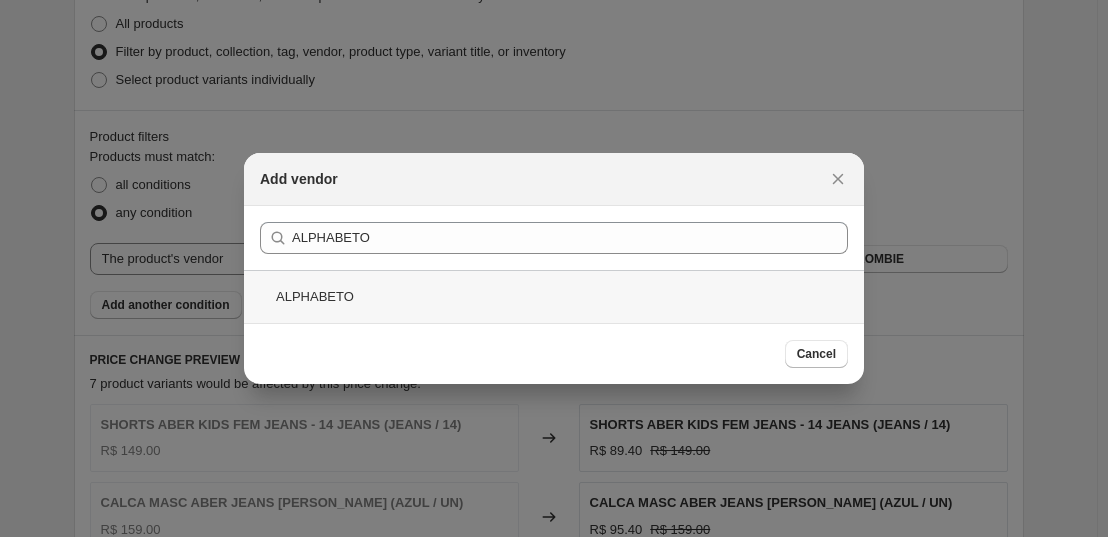 click on "ALPHABETO" at bounding box center (554, 296) 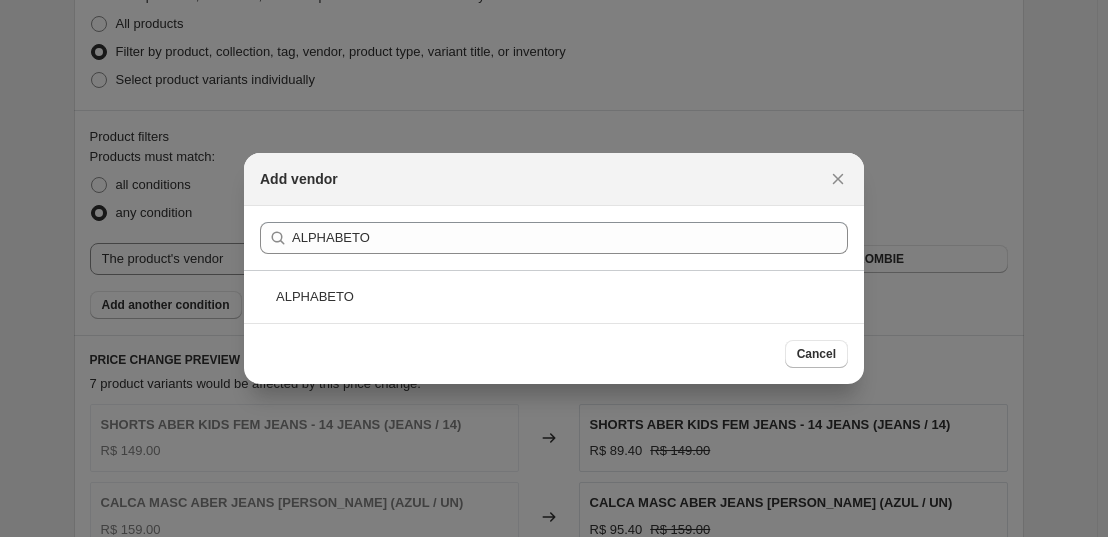 scroll, scrollTop: 1000, scrollLeft: 0, axis: vertical 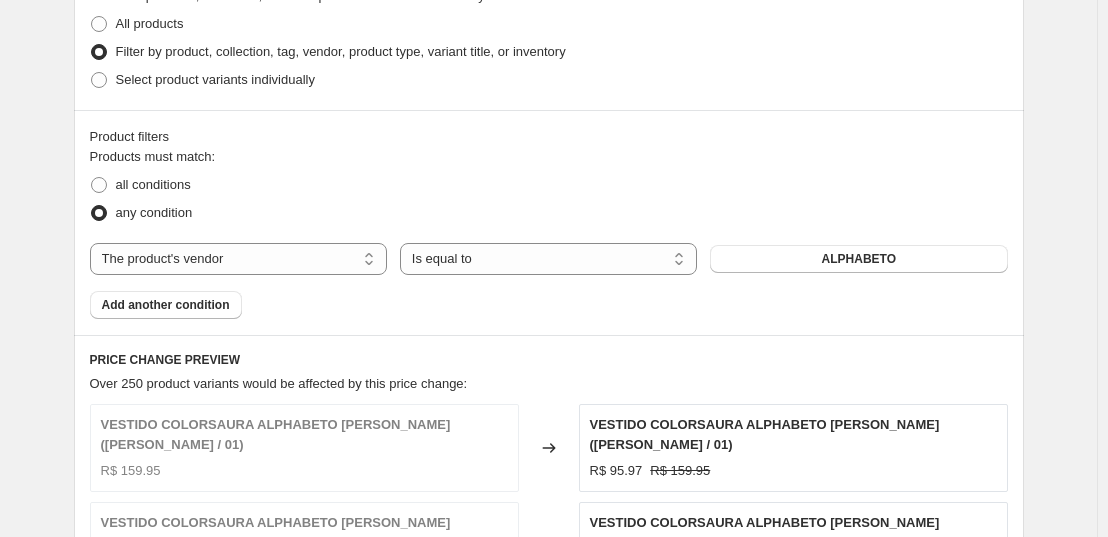 click on "Add another condition" at bounding box center (166, 305) 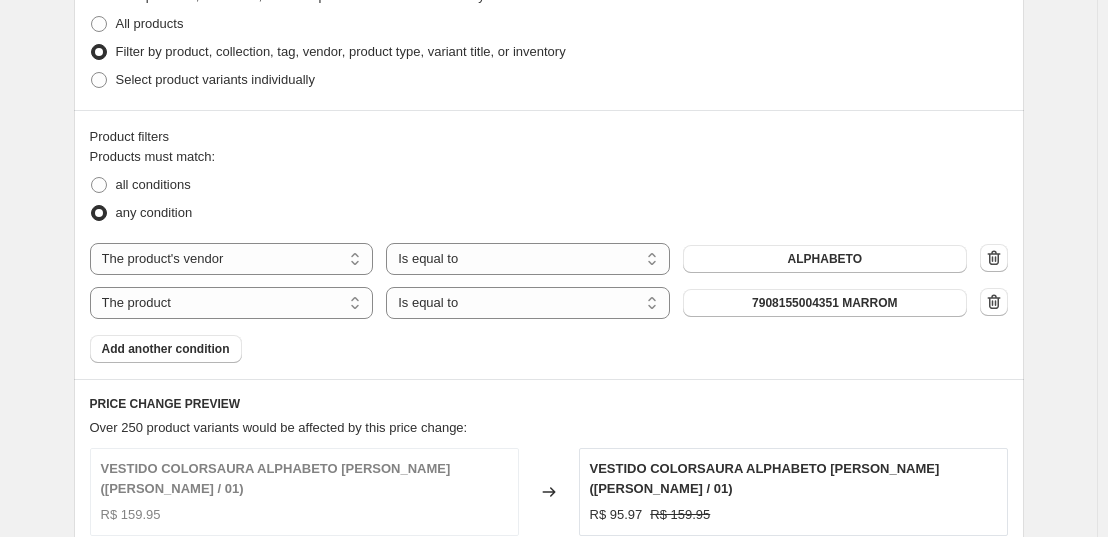 drag, startPoint x: 283, startPoint y: 296, endPoint x: 258, endPoint y: 320, distance: 34.655445 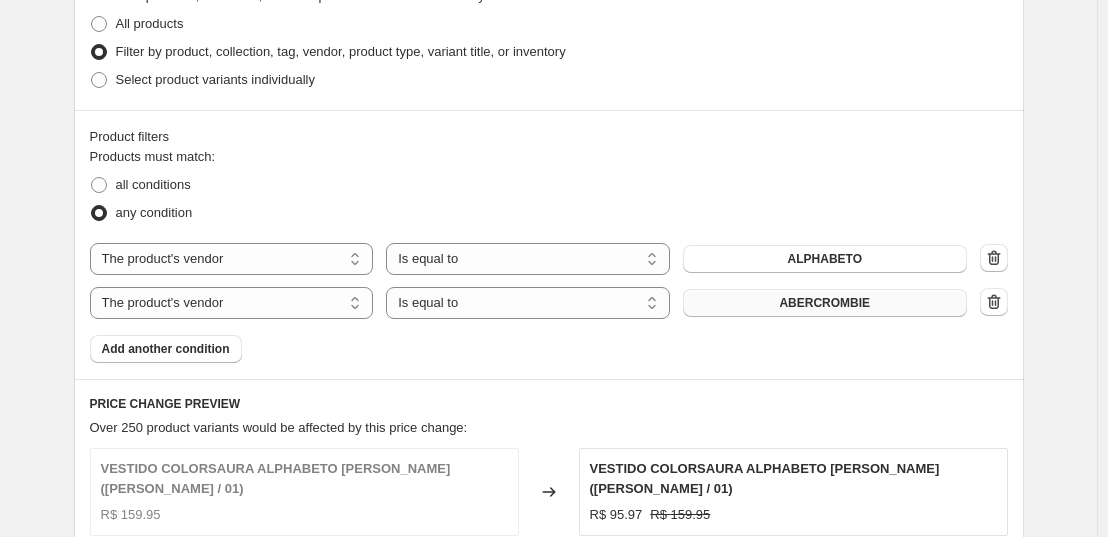 click on "ABERCROMBIE" at bounding box center [825, 303] 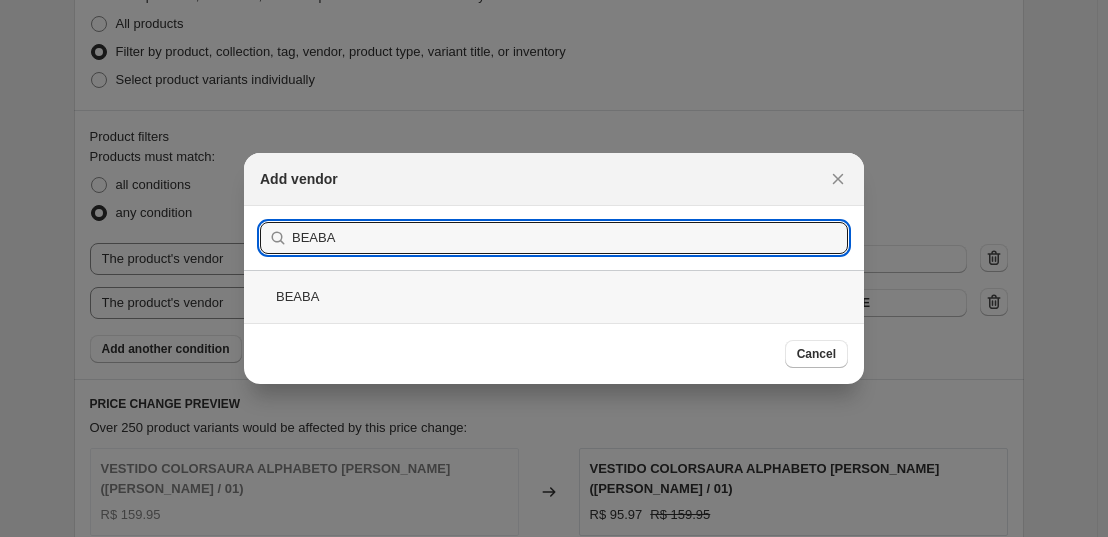 type on "BEABA" 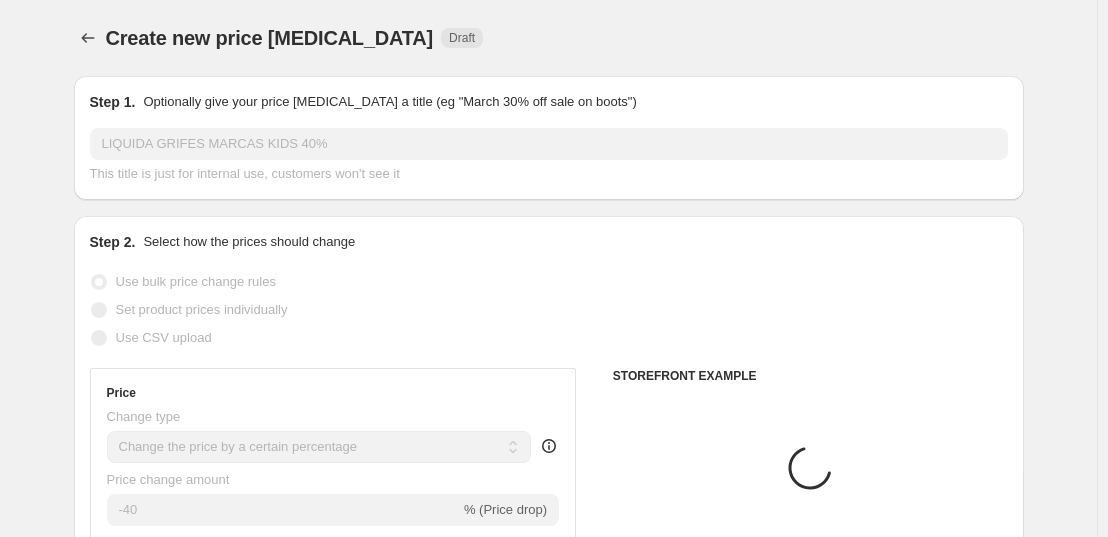 scroll, scrollTop: 1000, scrollLeft: 0, axis: vertical 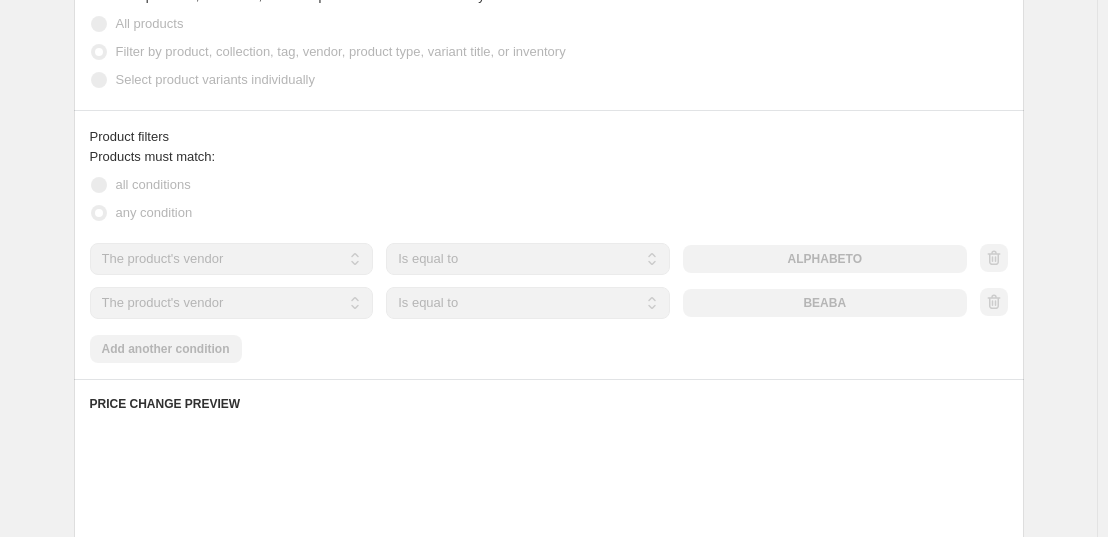 click on "Products must match: all conditions any condition The product The product's collection The product's tag The product's vendor The product's type The product's status The variant's title Inventory quantity The product's vendor Is equal to Is not equal to Is equal to ALPHABETO The product The product's collection The product's tag The product's vendor The product's type The product's status The variant's title Inventory quantity The product's vendor Is equal to Is not equal to Is equal to BEABA Add another condition" at bounding box center [549, 255] 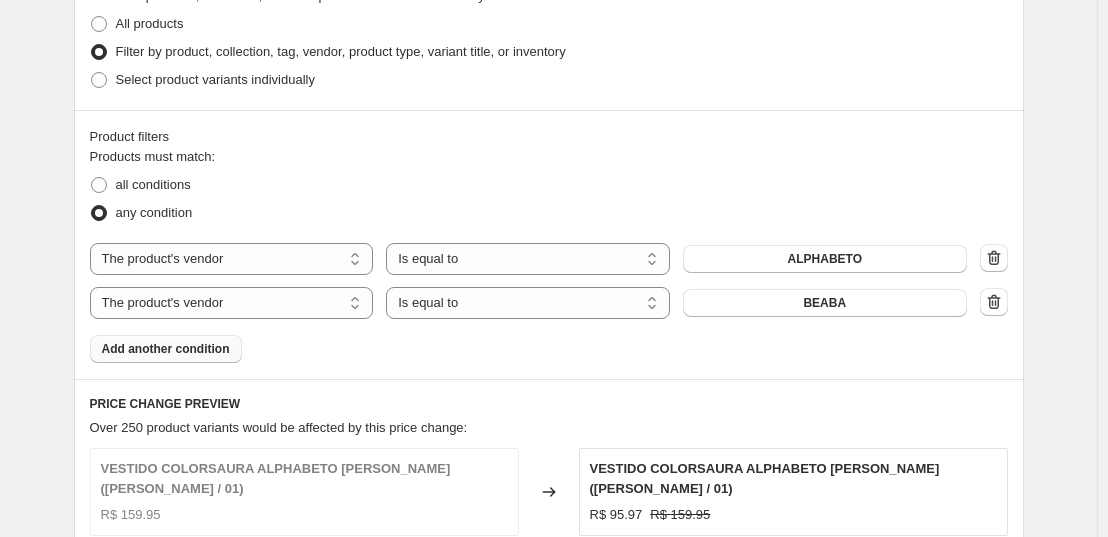 click on "Add another condition" at bounding box center [166, 349] 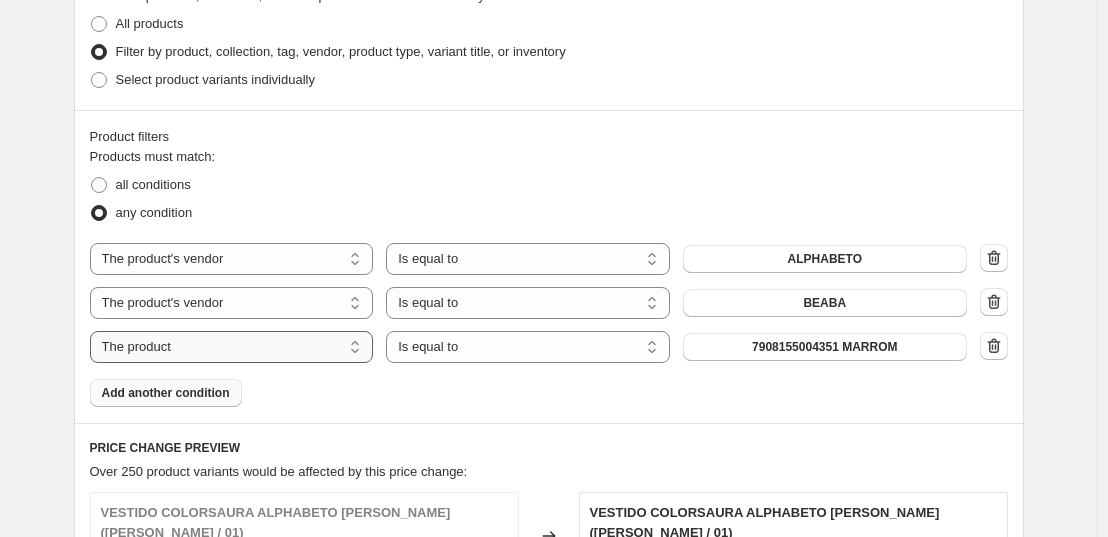 click on "The product The product's collection The product's tag The product's vendor The product's type The product's status The variant's title Inventory quantity" at bounding box center (232, 347) 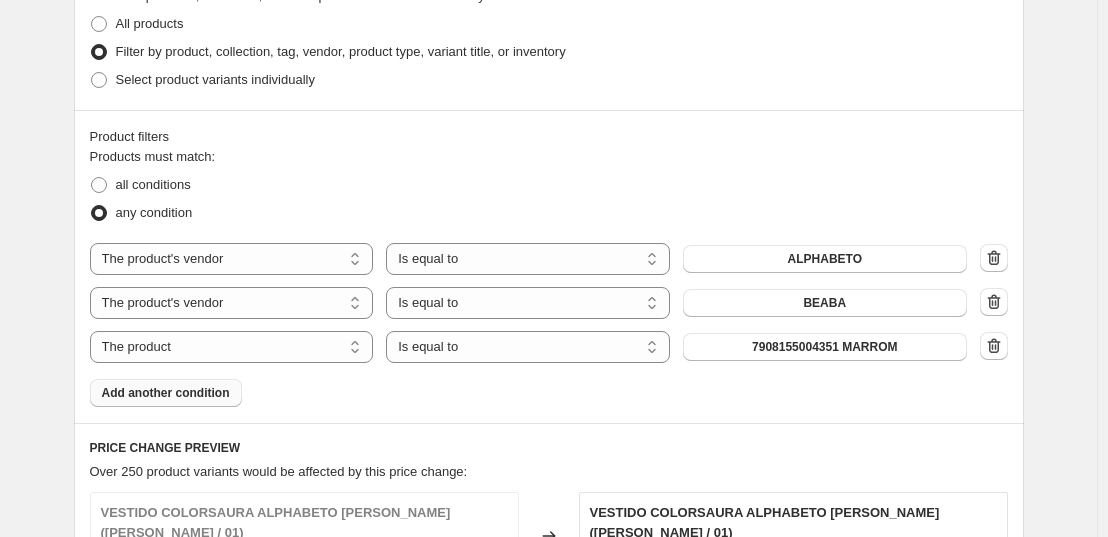 select on "vendor" 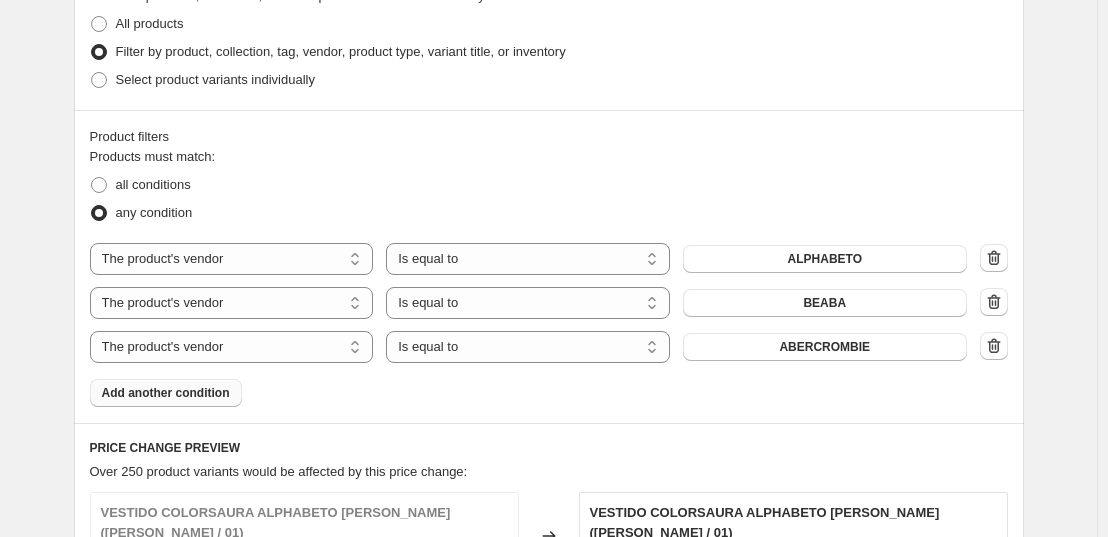 click on "ABERCROMBIE" at bounding box center [824, 347] 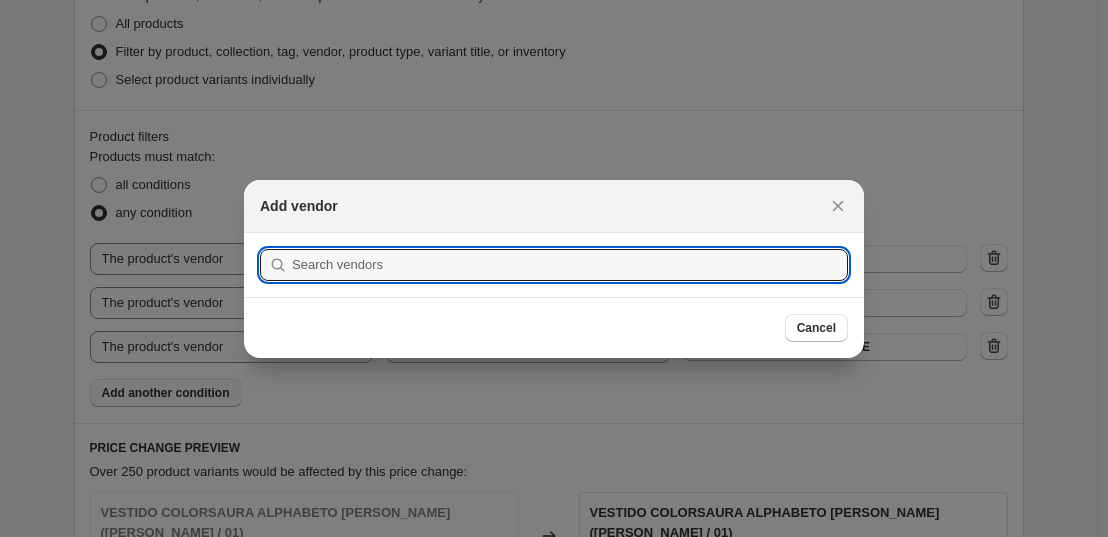 scroll, scrollTop: 0, scrollLeft: 0, axis: both 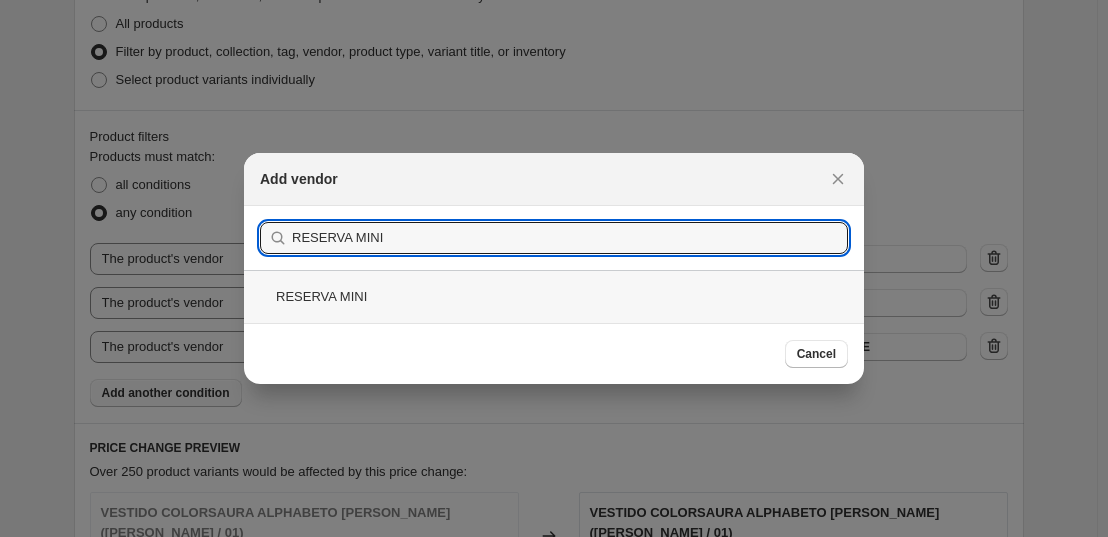 type on "RESERVA MINI" 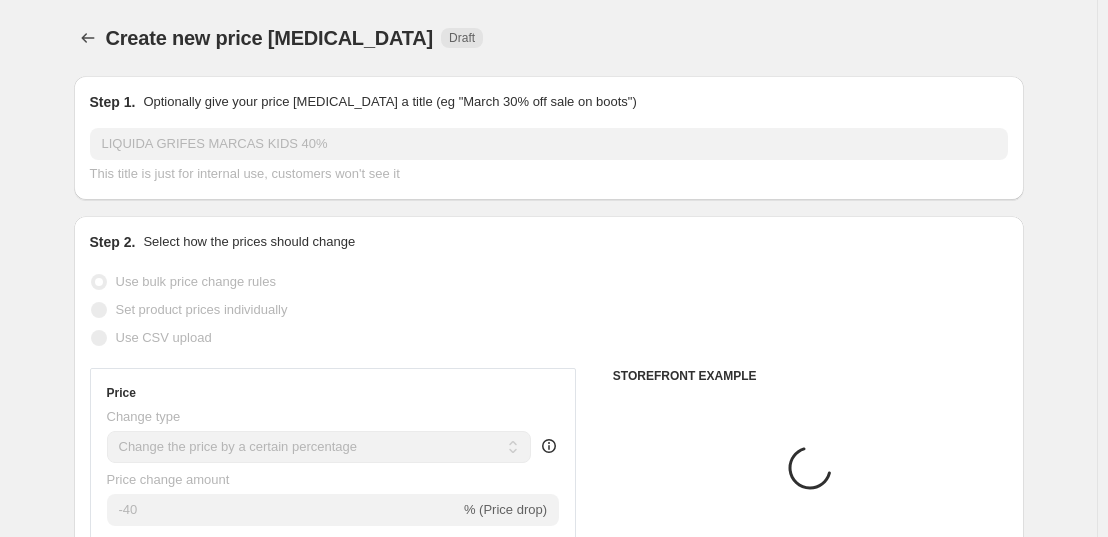 scroll, scrollTop: 1000, scrollLeft: 0, axis: vertical 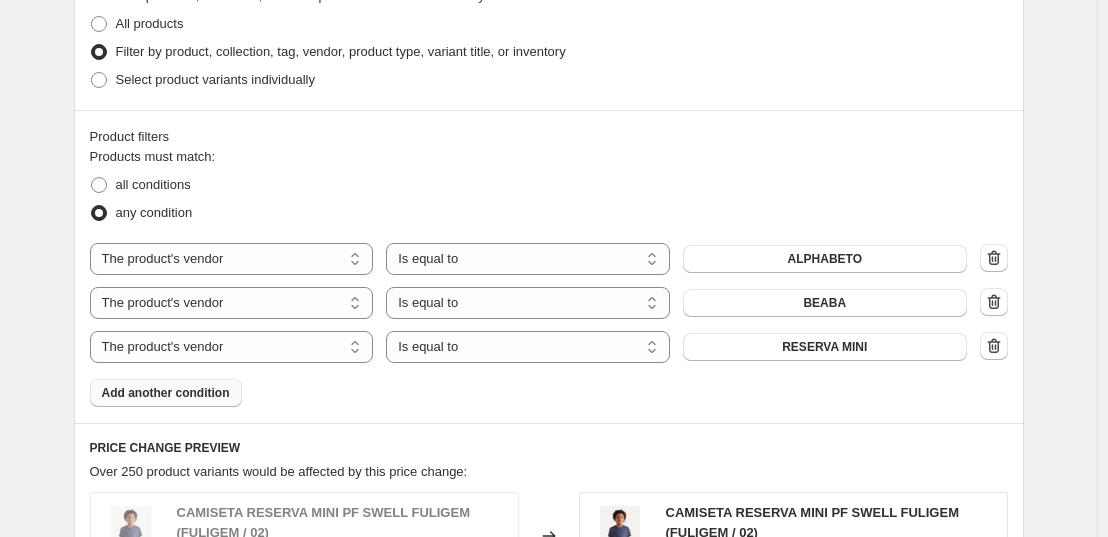 click on "Add another condition" at bounding box center [166, 393] 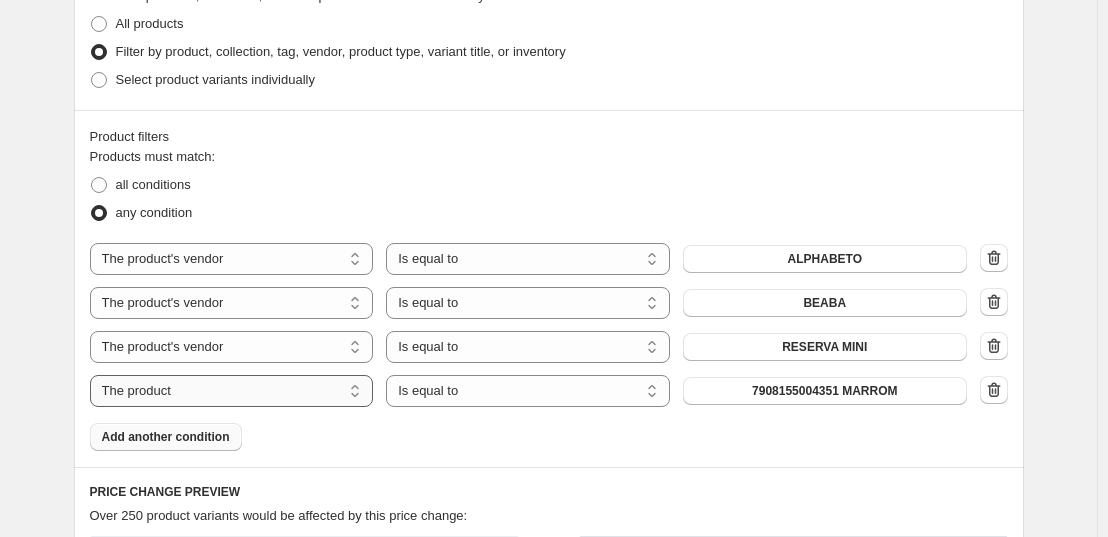 click on "The product The product's collection The product's tag The product's vendor The product's type The product's status The variant's title Inventory quantity" at bounding box center (232, 391) 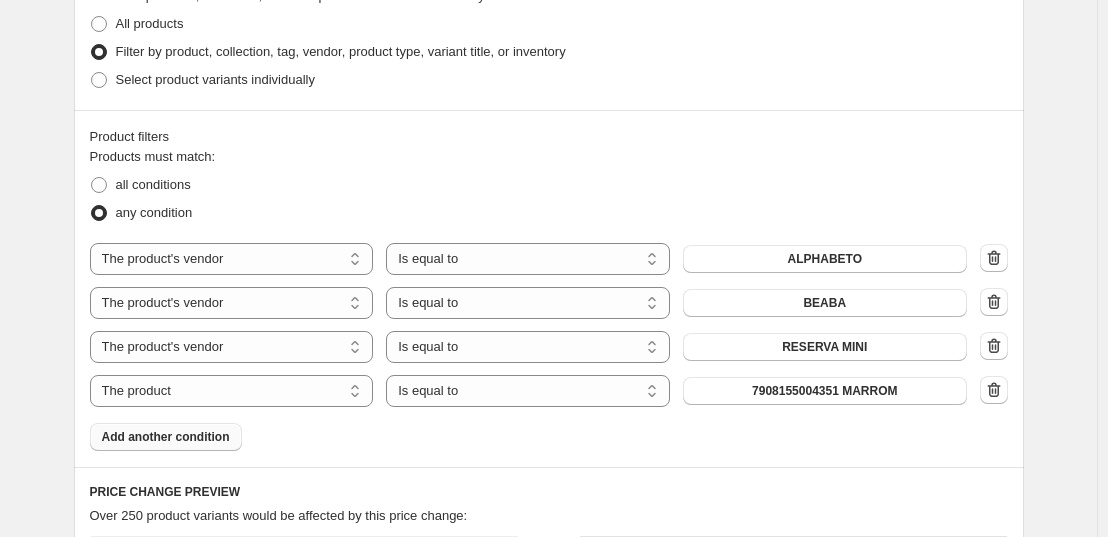 select on "vendor" 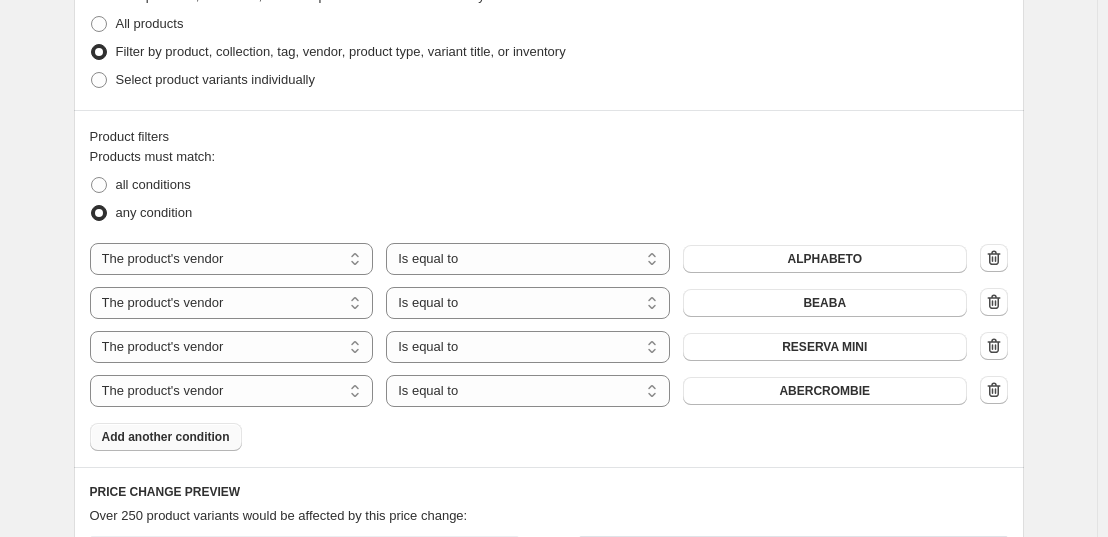 click on "ABERCROMBIE" at bounding box center [824, 391] 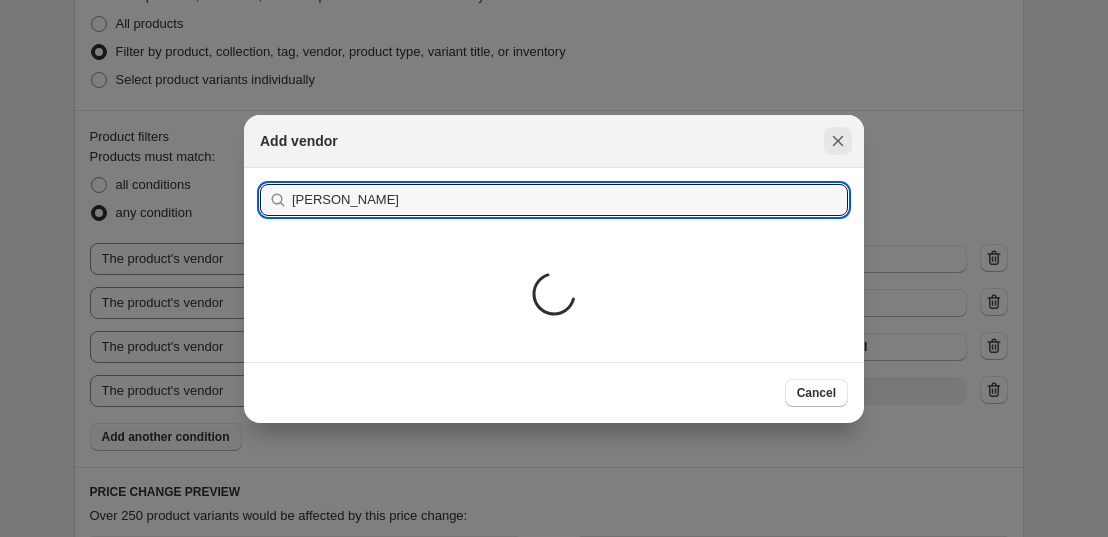 type on "[PERSON_NAME]" 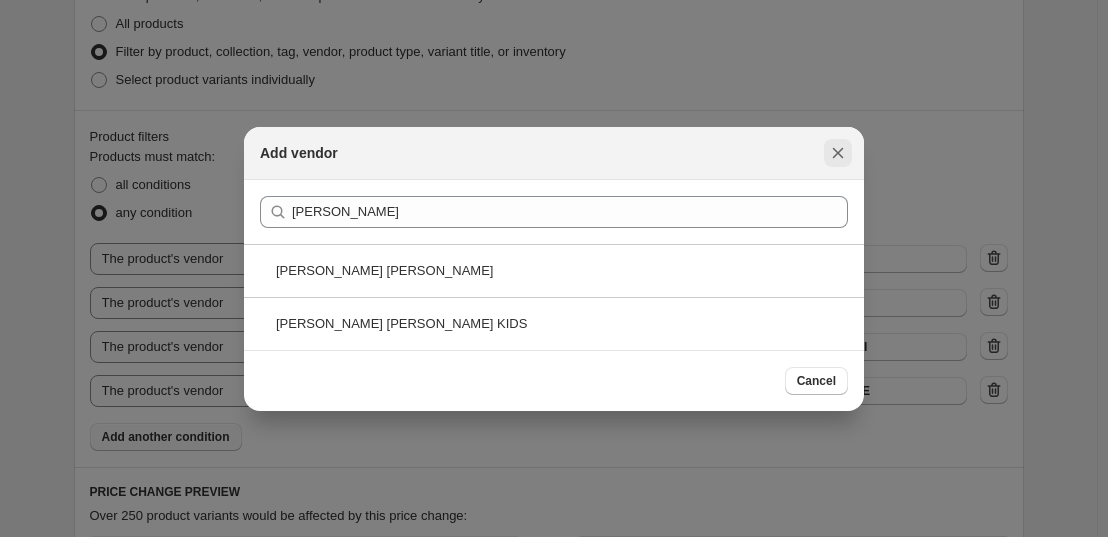 click 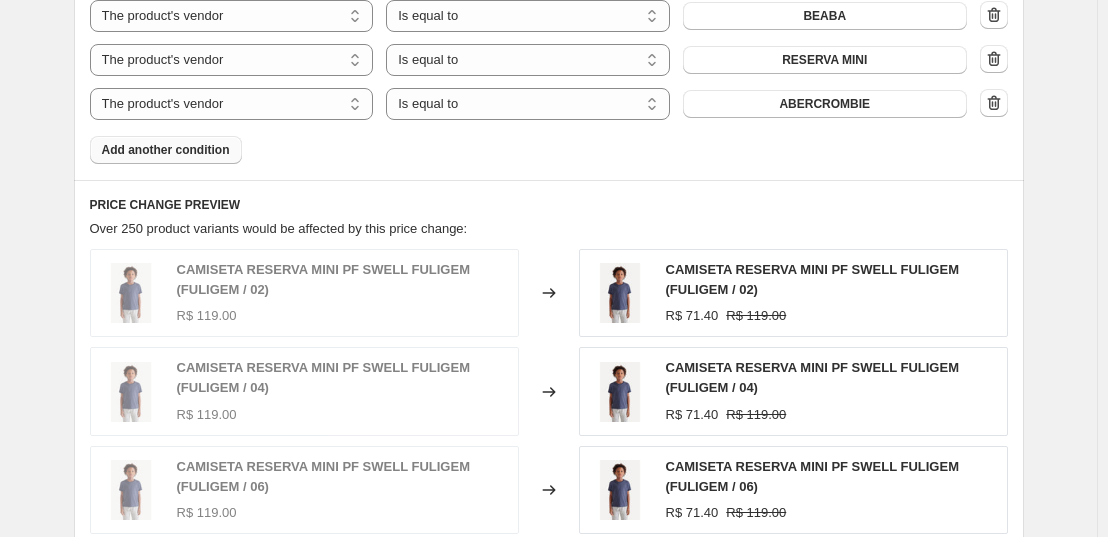 scroll, scrollTop: 1252, scrollLeft: 0, axis: vertical 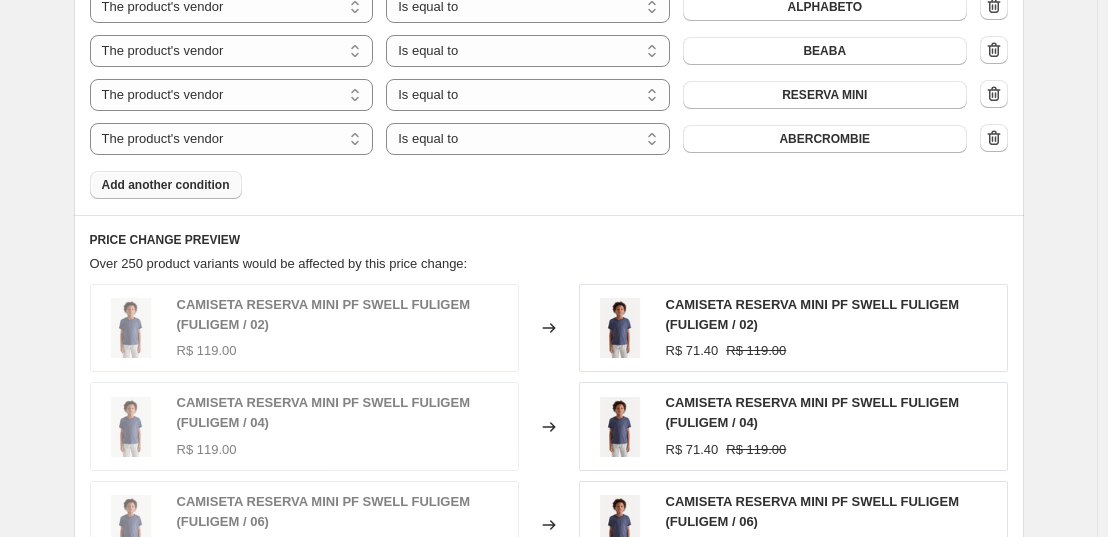 click on "Add another condition" at bounding box center [166, 185] 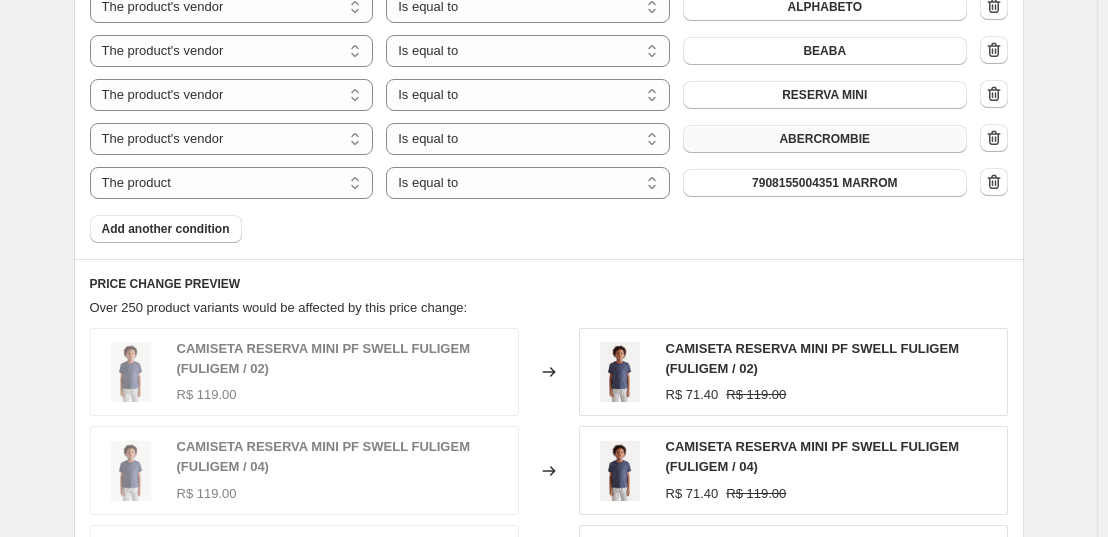 click on "ABERCROMBIE" at bounding box center [824, 139] 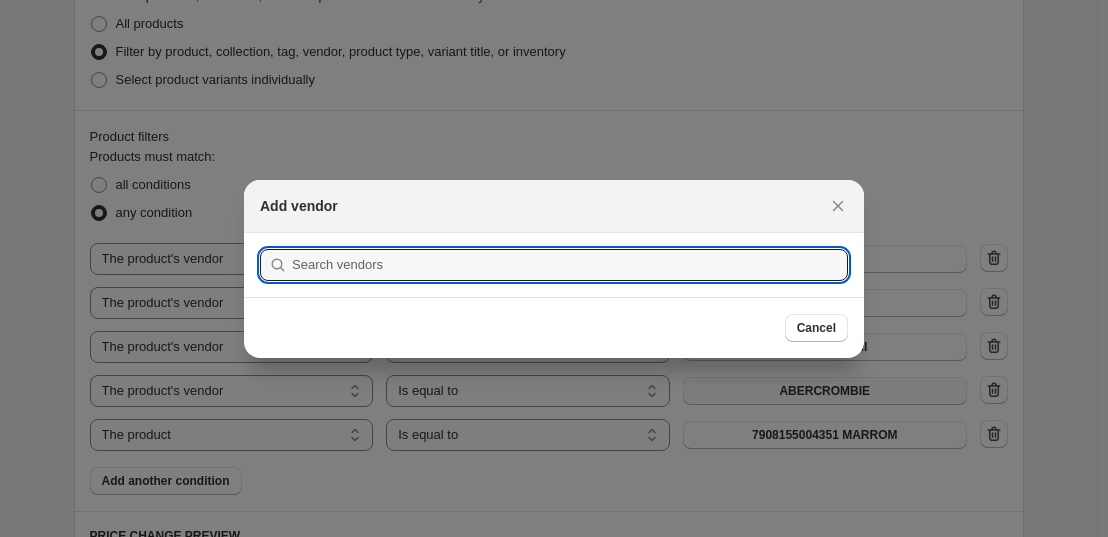 scroll, scrollTop: 0, scrollLeft: 0, axis: both 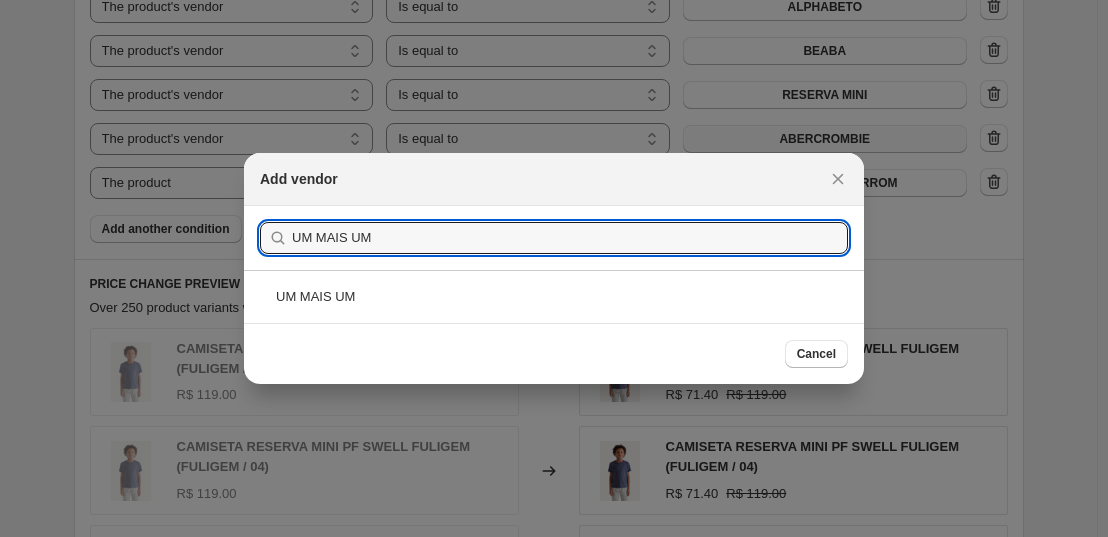 type on "UM MAIS UM" 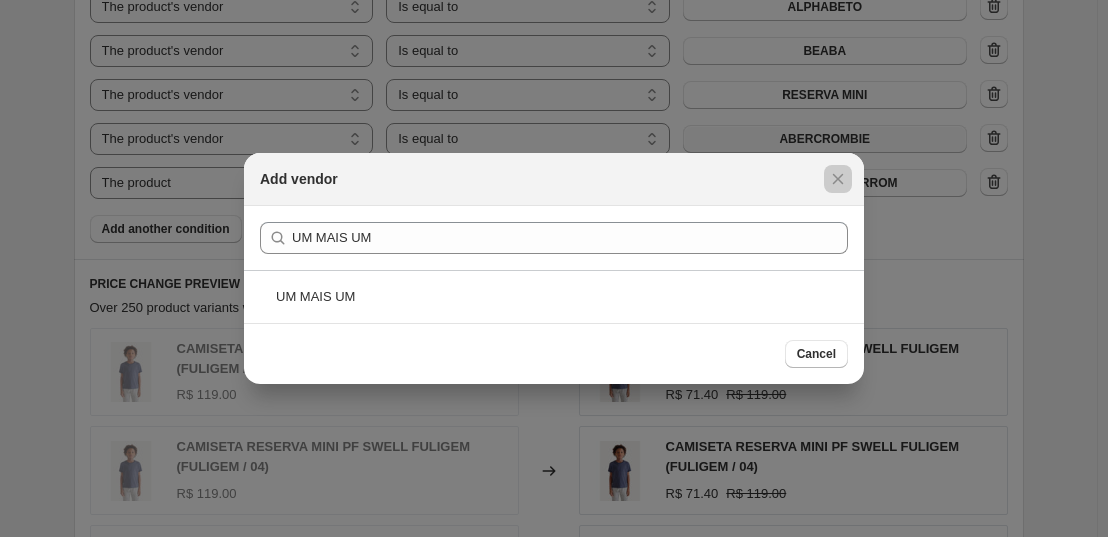 click at bounding box center [554, 268] 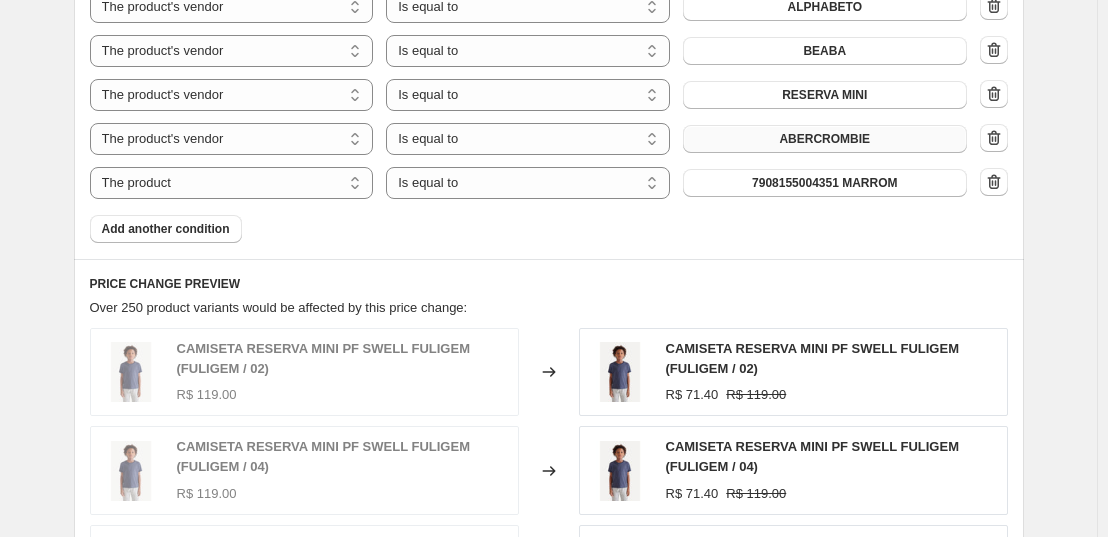 click on "ABERCROMBIE" at bounding box center (824, 139) 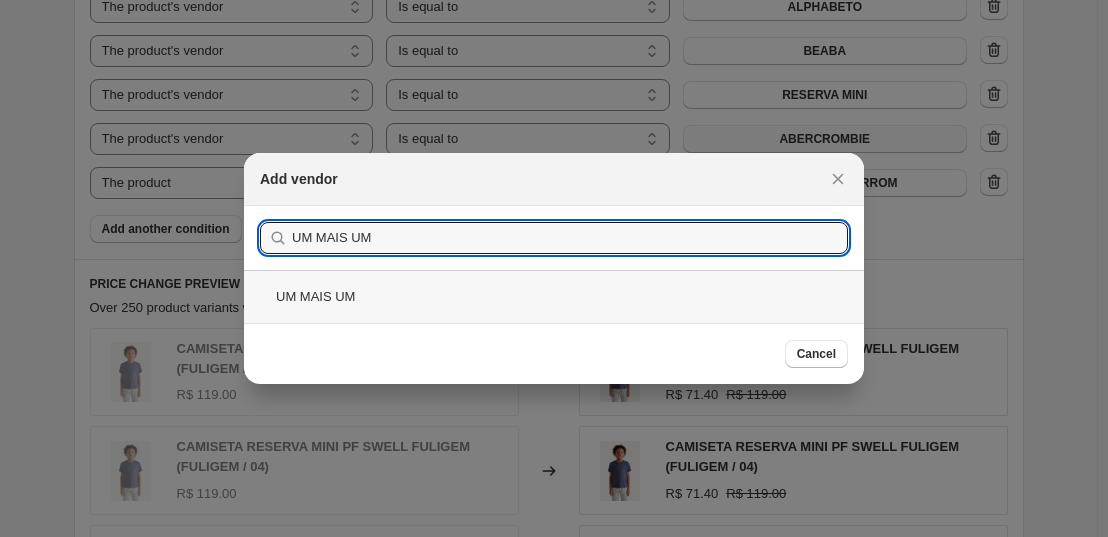 type on "UM MAIS UM" 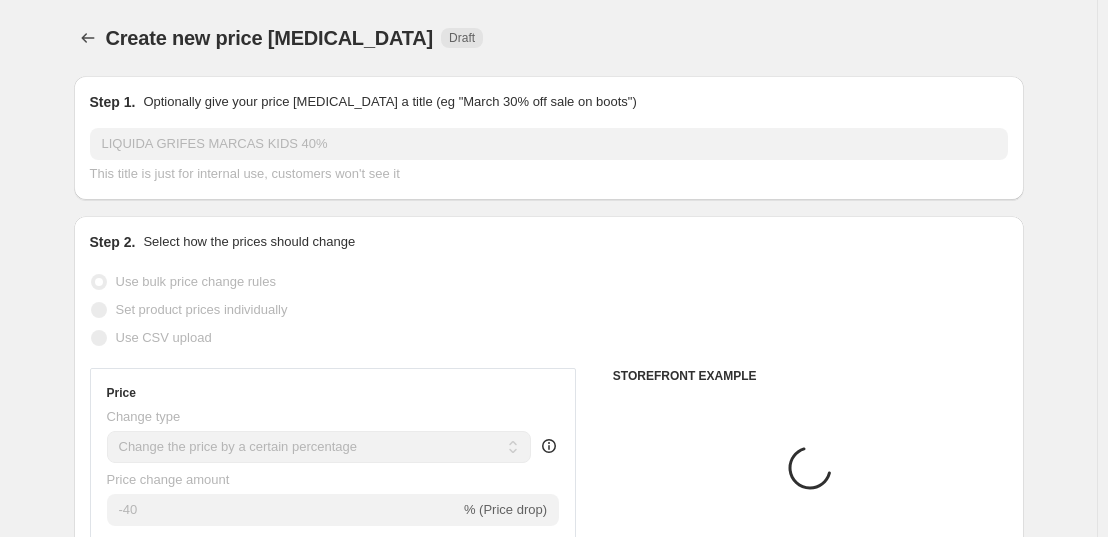 scroll, scrollTop: 1252, scrollLeft: 0, axis: vertical 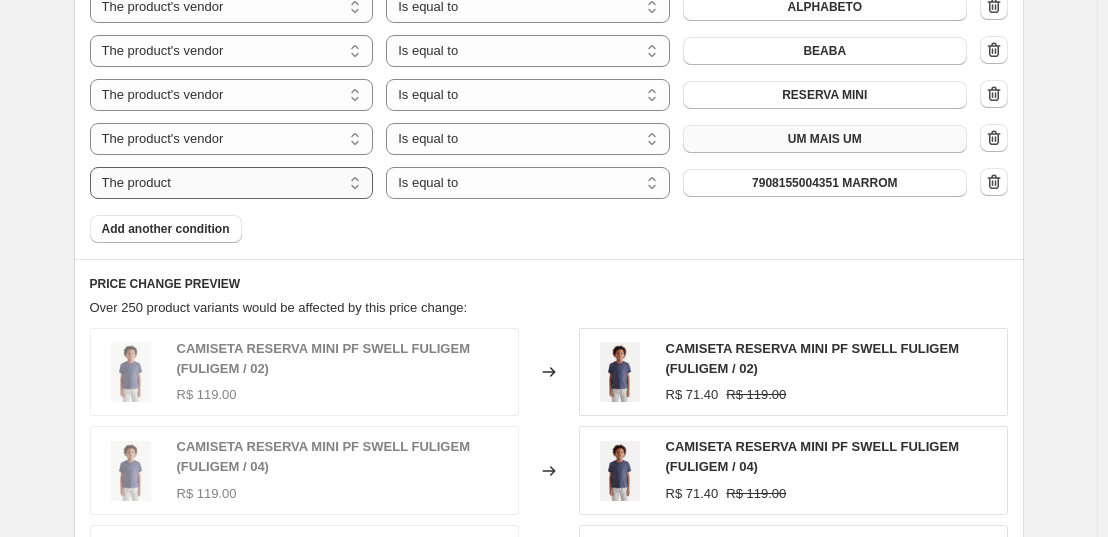 click on "The product The product's collection The product's tag The product's vendor The product's type The product's status The variant's title Inventory quantity" at bounding box center (232, 183) 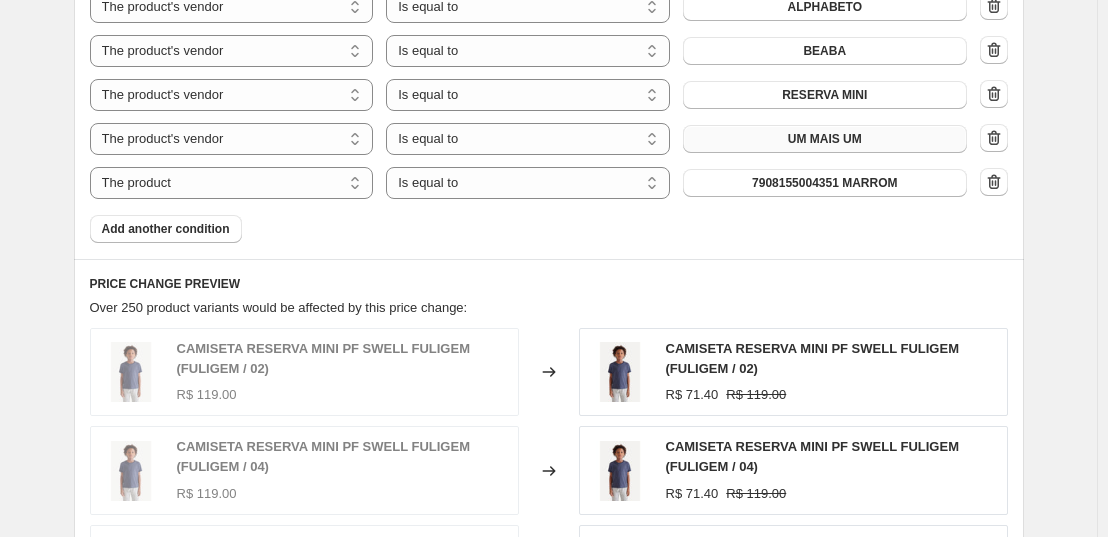 select on "vendor" 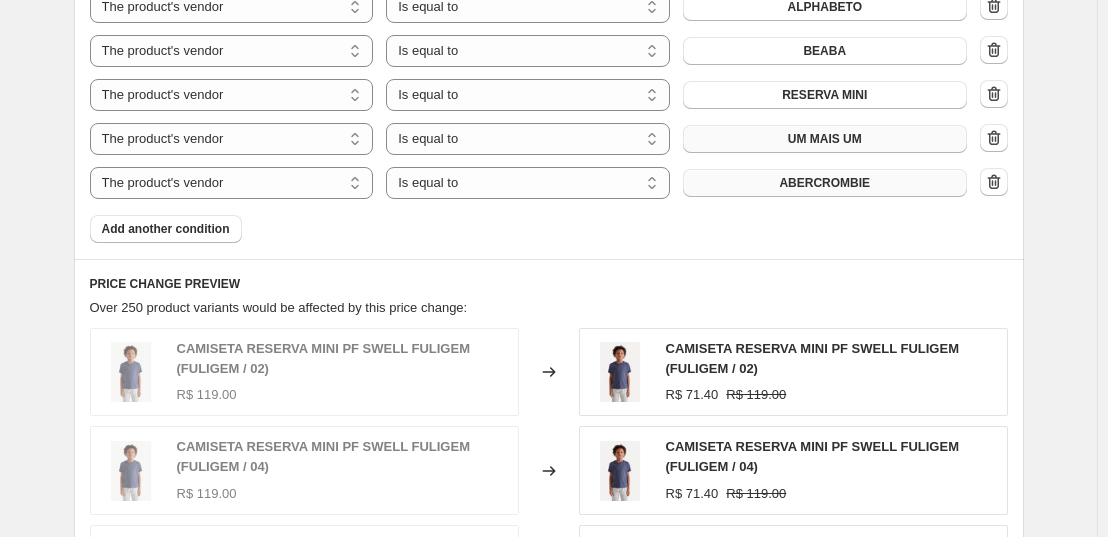 click on "ABERCROMBIE" at bounding box center [824, 183] 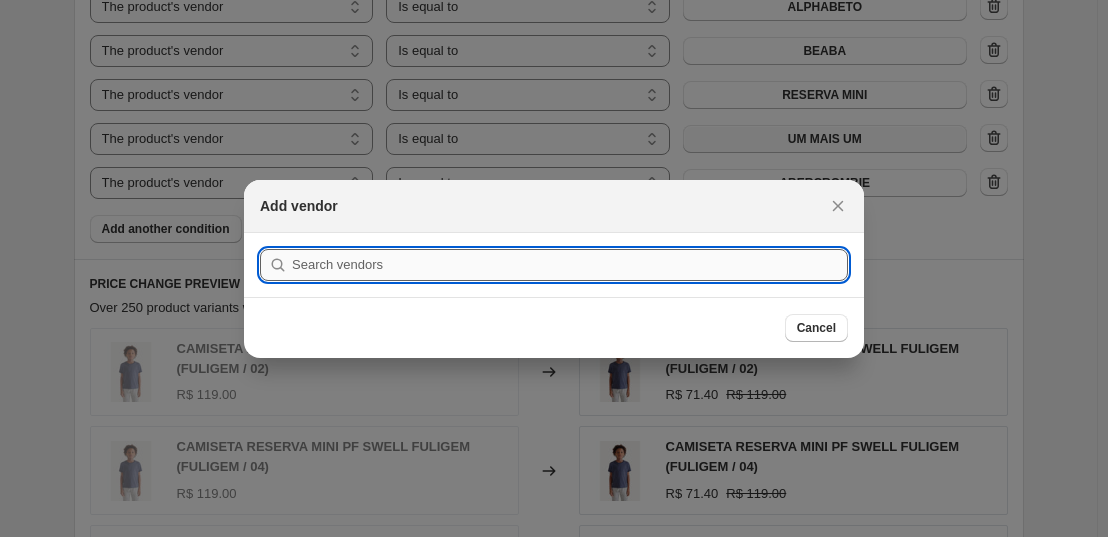 click at bounding box center [570, 265] 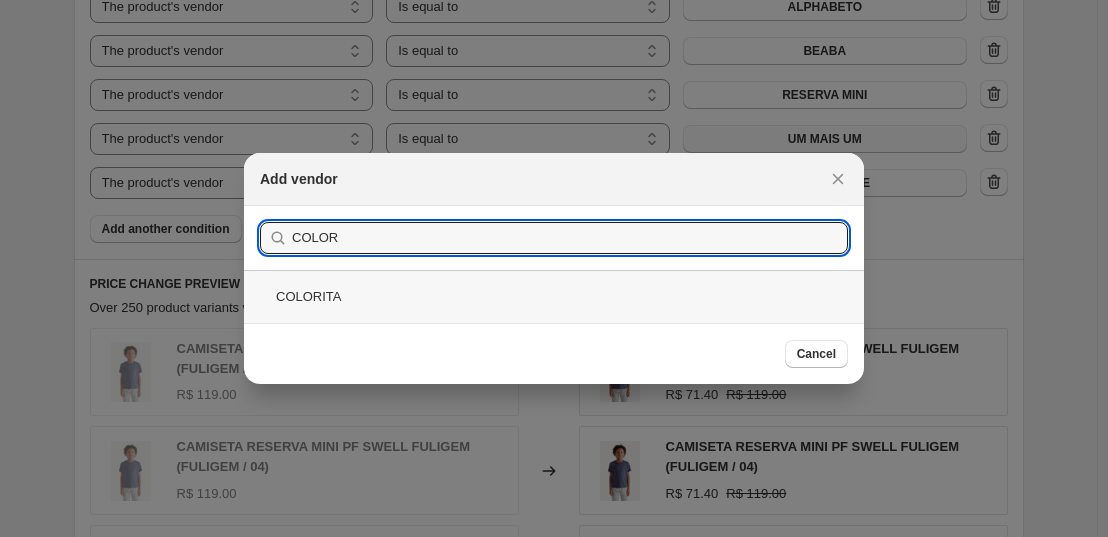 type on "COLOR" 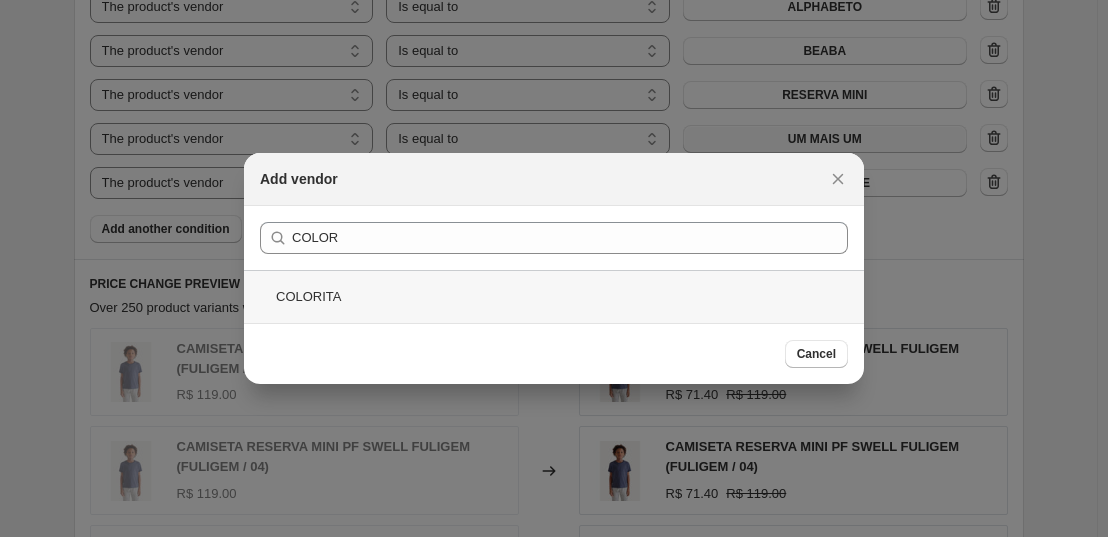 click on "COLORITA" at bounding box center [554, 296] 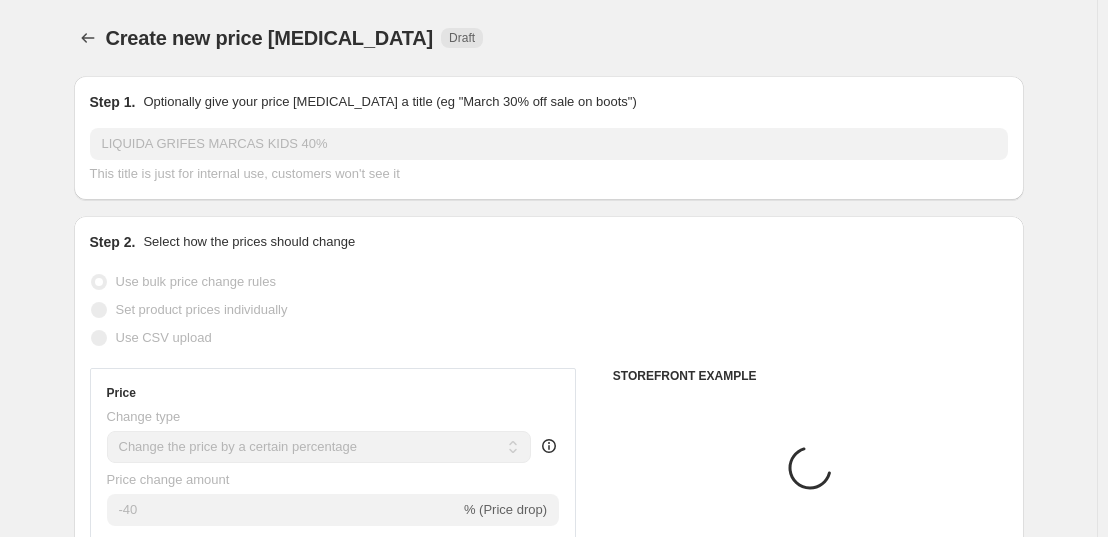 scroll, scrollTop: 1252, scrollLeft: 0, axis: vertical 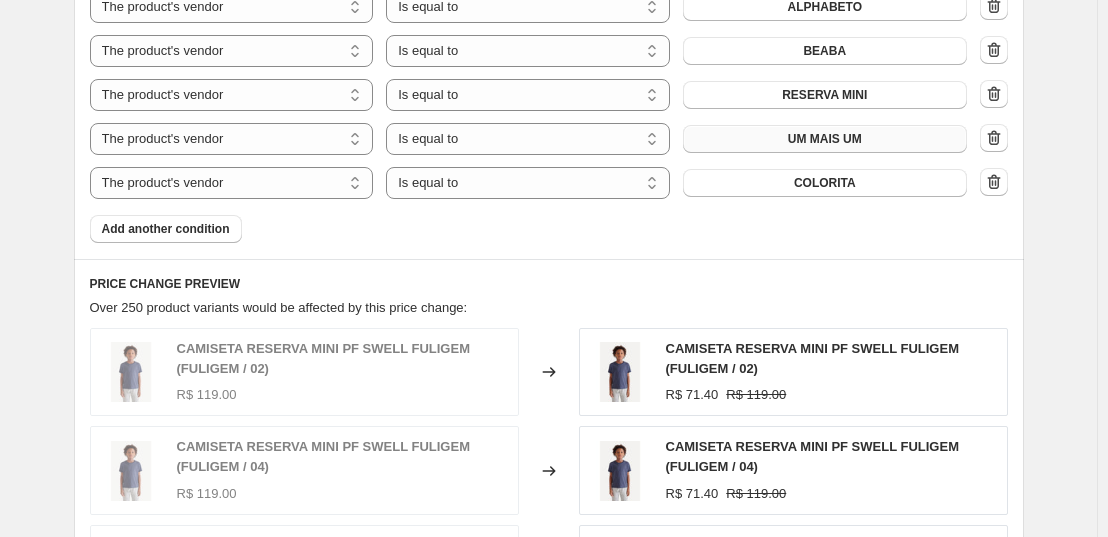 click on "Add another condition" at bounding box center [166, 229] 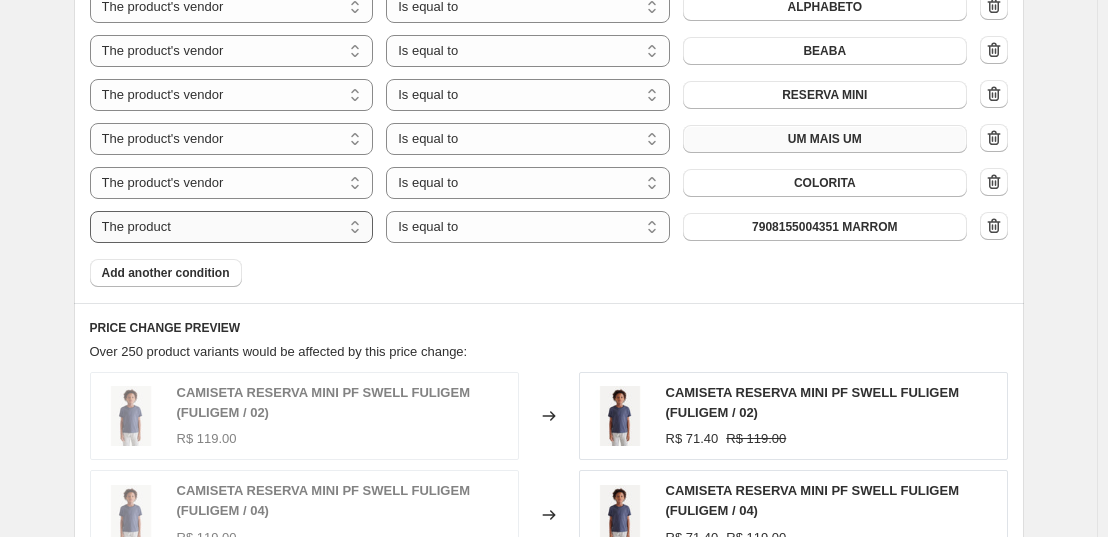click on "The product The product's collection The product's tag The product's vendor The product's type The product's status The variant's title Inventory quantity" at bounding box center [232, 227] 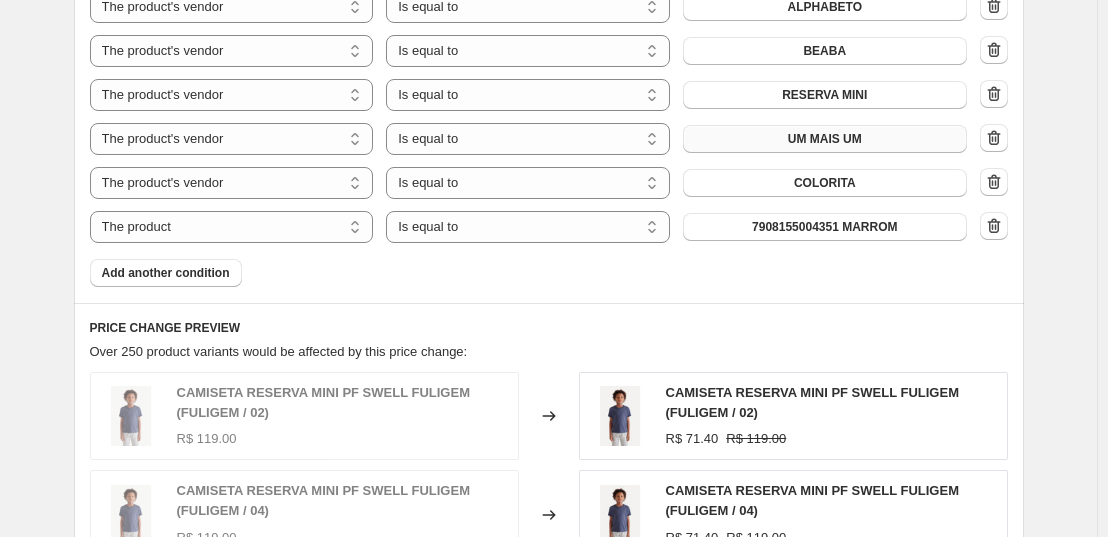 select on "vendor" 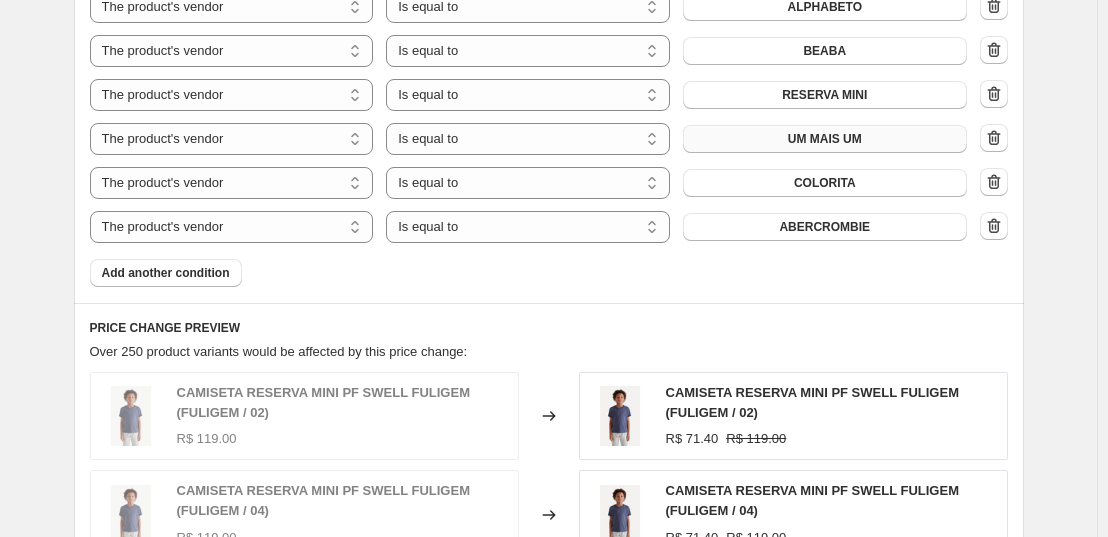 click on "ABERCROMBIE" at bounding box center (824, 227) 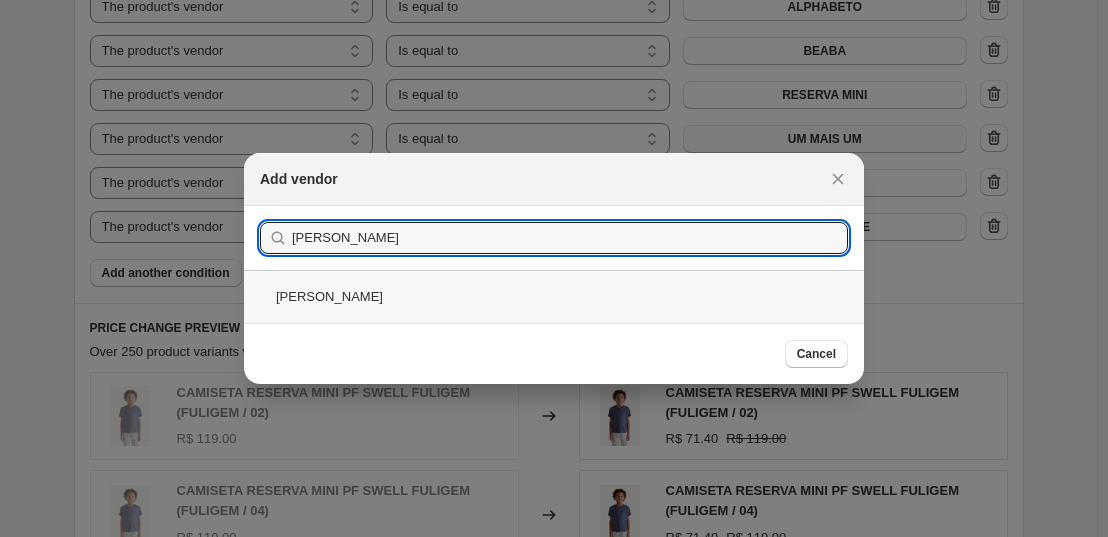 type on "[PERSON_NAME]" 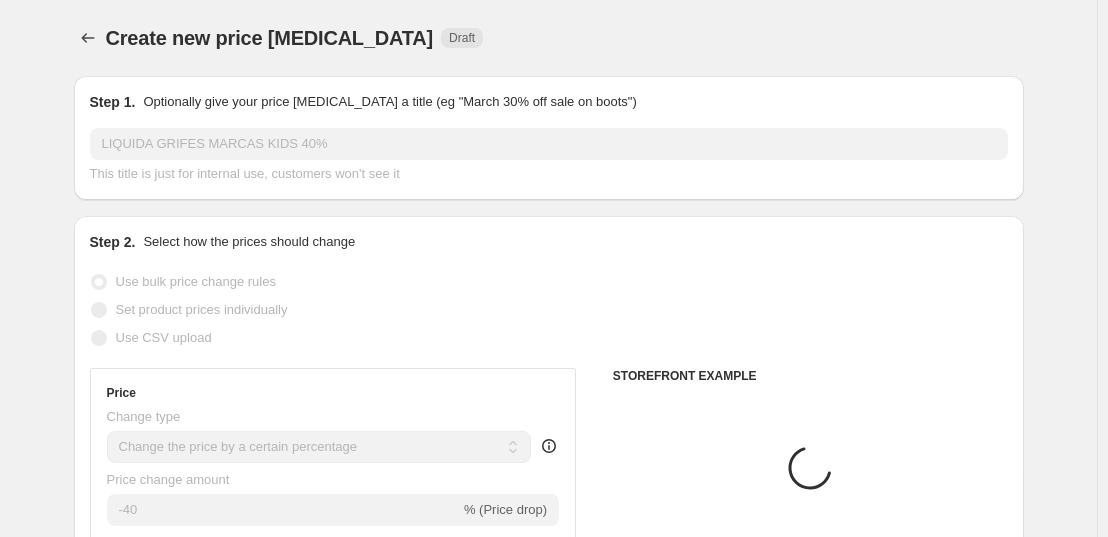scroll, scrollTop: 1252, scrollLeft: 0, axis: vertical 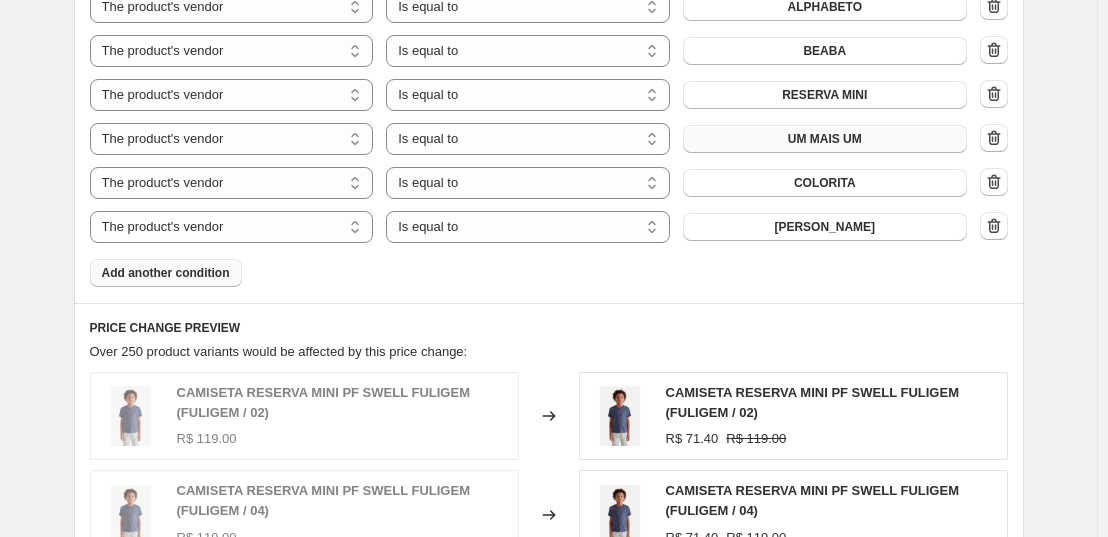 click on "Add another condition" at bounding box center (166, 273) 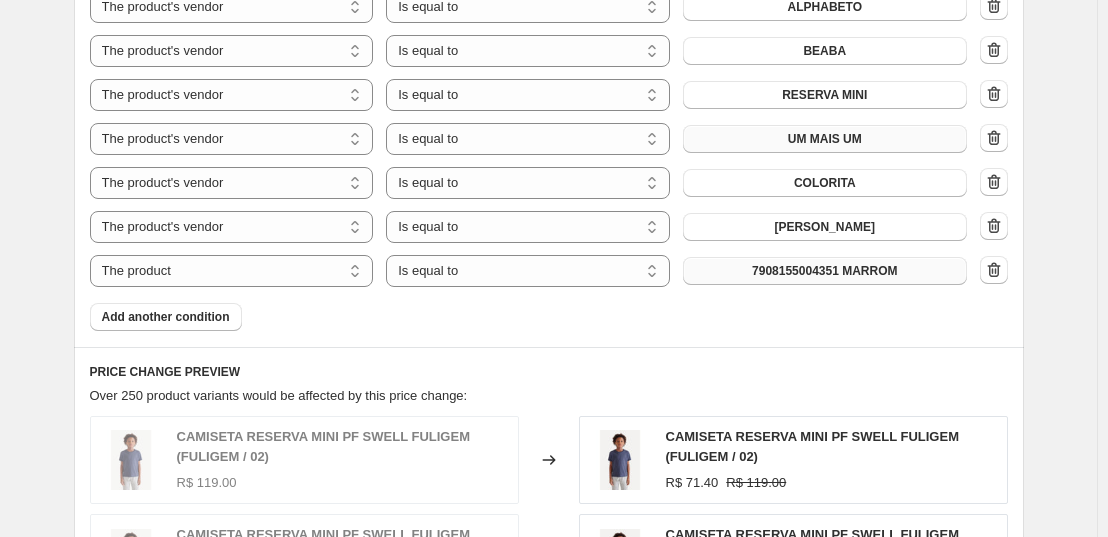 click on "7908155004351 MARROM" at bounding box center [824, 271] 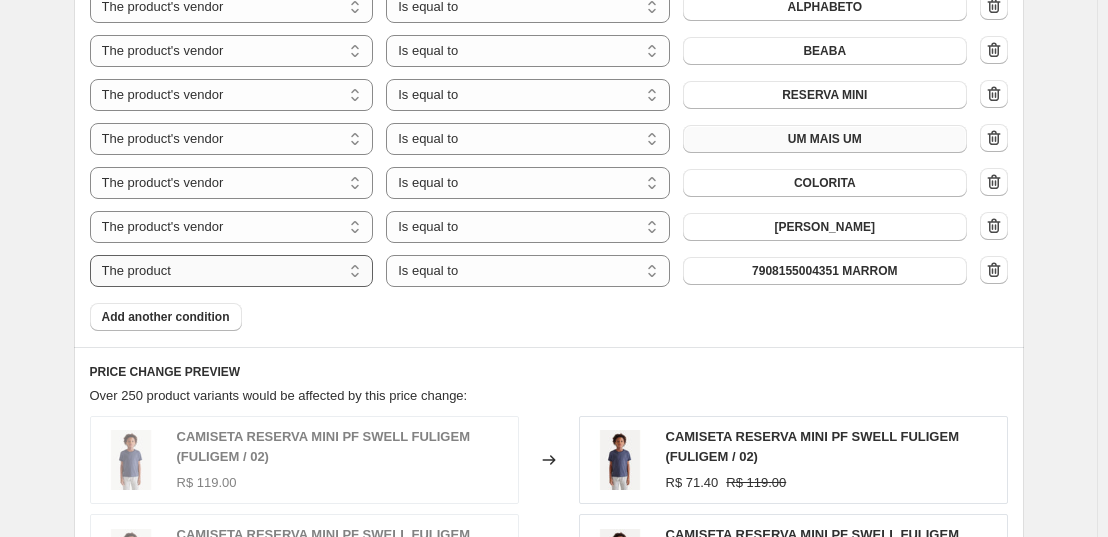 click on "The product The product's collection The product's tag The product's vendor The product's type The product's status The variant's title Inventory quantity" at bounding box center [232, 271] 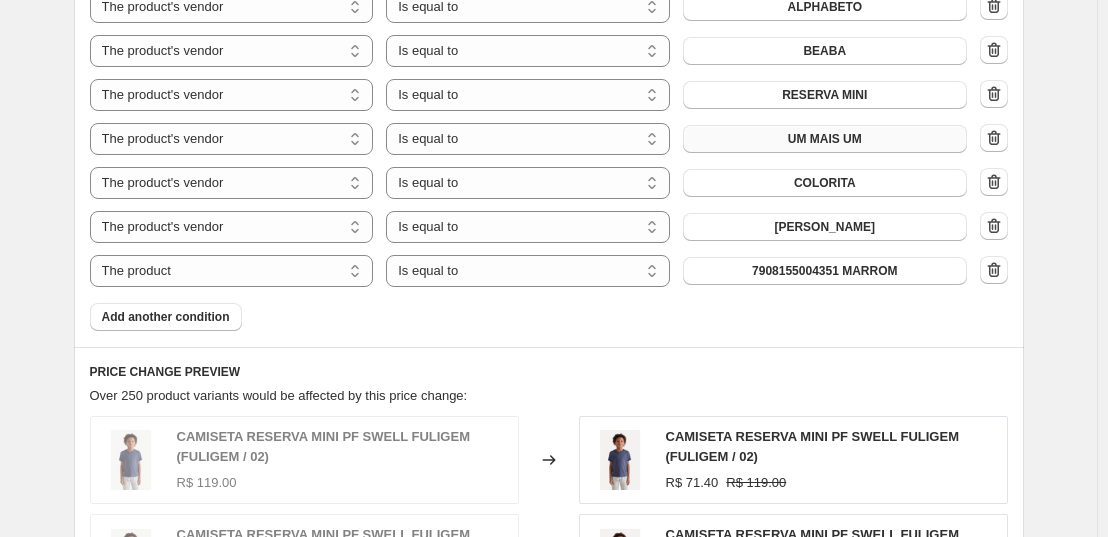select on "vendor" 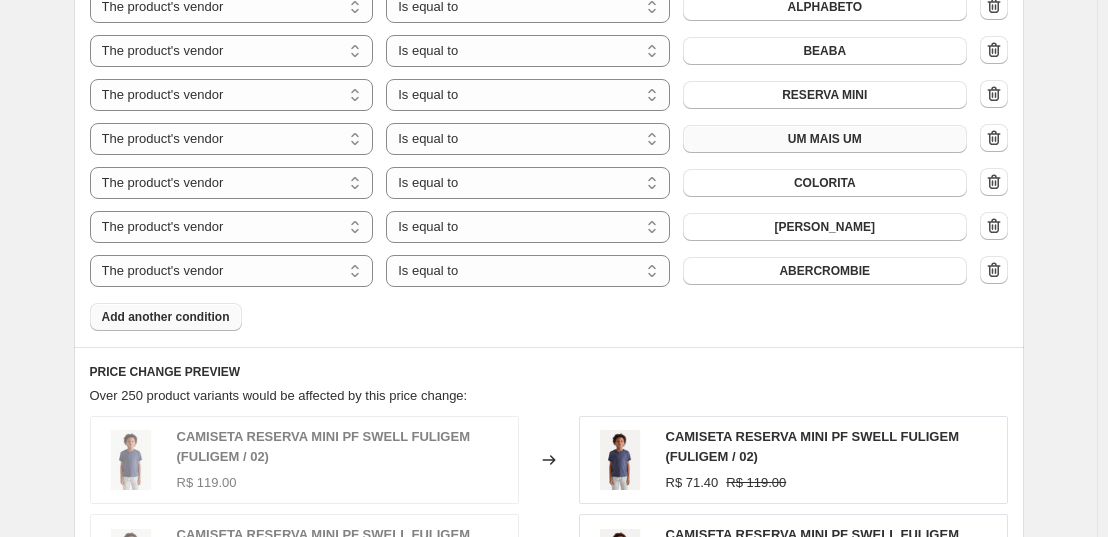 click on "Add another condition" at bounding box center (166, 317) 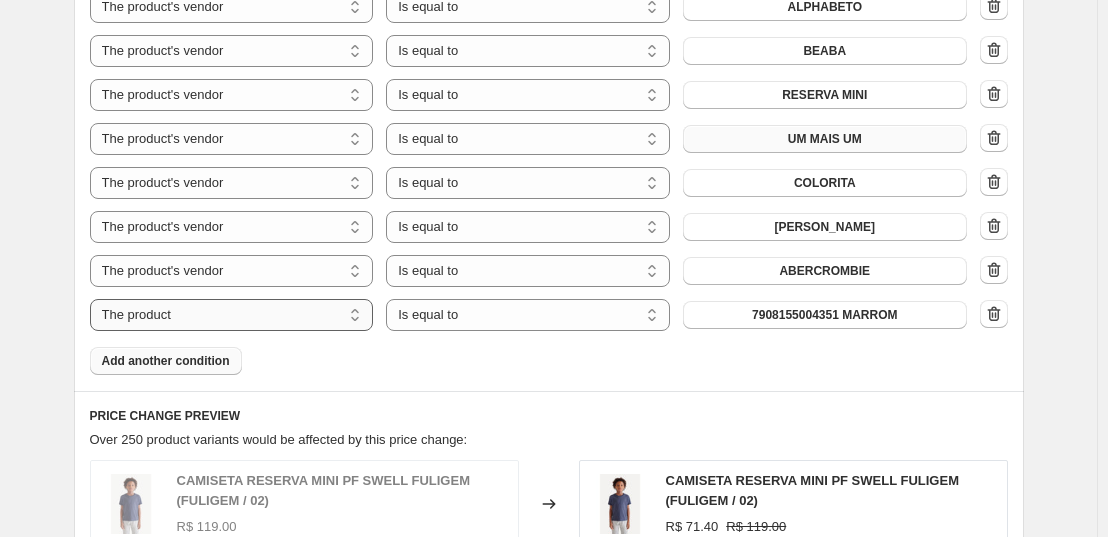 click on "The product The product's collection The product's tag The product's vendor The product's type The product's status The variant's title Inventory quantity" at bounding box center [232, 315] 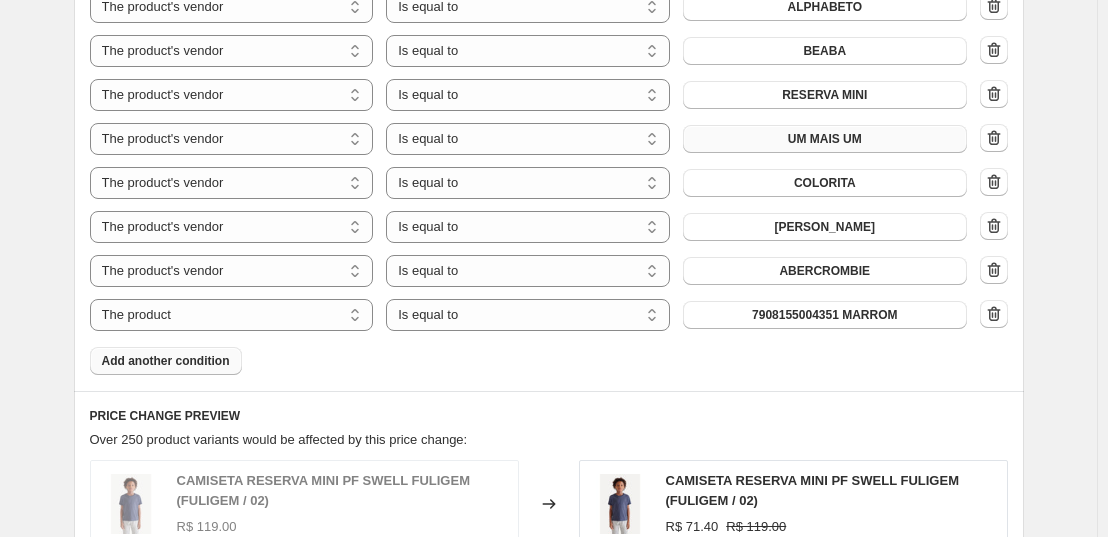select on "vendor" 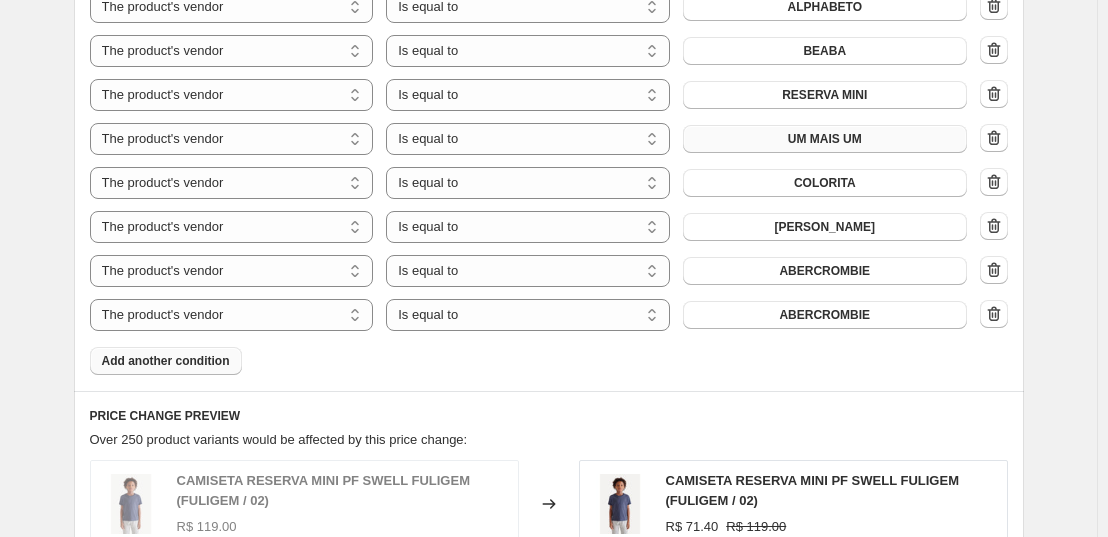 click on "Products must match: all conditions any condition The product The product's collection The product's tag The product's vendor The product's type The product's status The variant's title Inventory quantity The product's vendor Is equal to Is not equal to Is equal to ALPHABETO The product The product's collection The product's tag The product's vendor The product's type The product's status The variant's title Inventory quantity The product's vendor Is equal to Is not equal to Is equal to BEABA The product The product's collection The product's tag The product's vendor The product's type The product's status The variant's title Inventory quantity The product's vendor Is equal to Is not equal to Is equal to RESERVA MINI The product The product's collection The product's tag The product's vendor The product's type The product's status The variant's title Inventory quantity The product's vendor Is equal to Is not equal to Is equal to UM MAIS UM The product The product's collection The product's tag Is equal to" at bounding box center (549, 135) 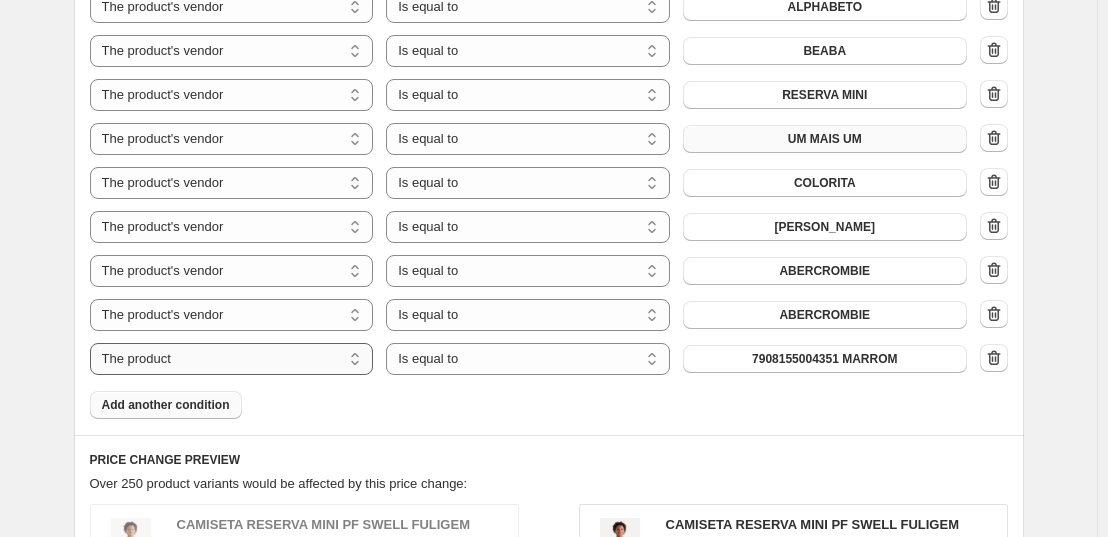 click on "The product The product's collection The product's tag The product's vendor The product's type The product's status The variant's title Inventory quantity" at bounding box center (232, 359) 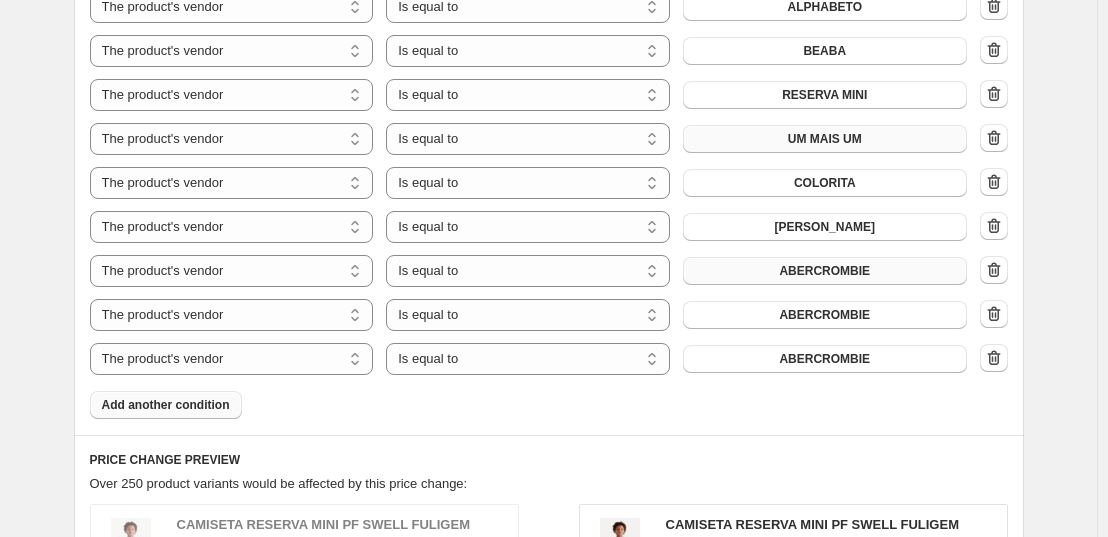click on "ABERCROMBIE" at bounding box center [824, 271] 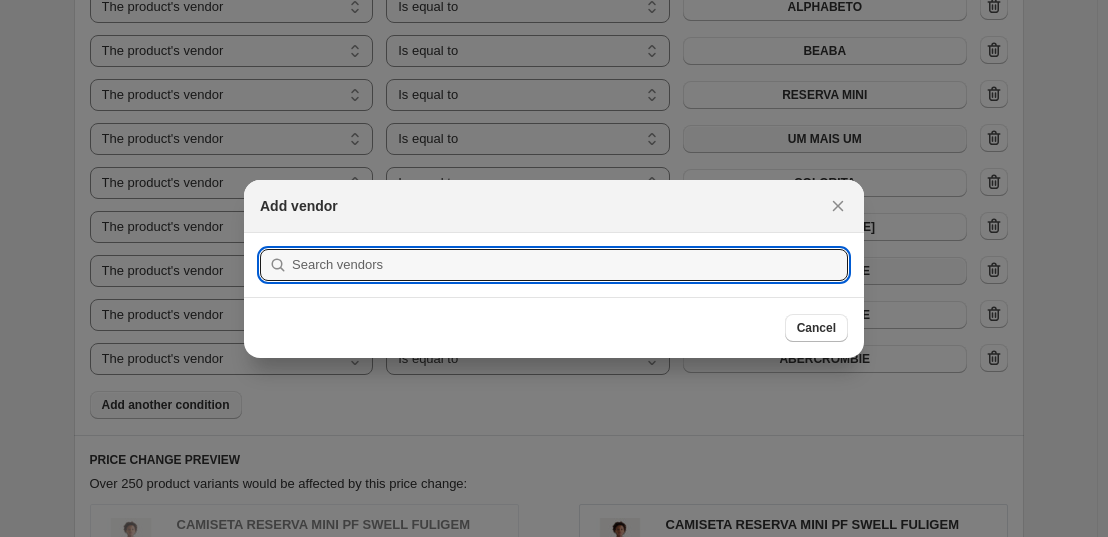 scroll, scrollTop: 0, scrollLeft: 0, axis: both 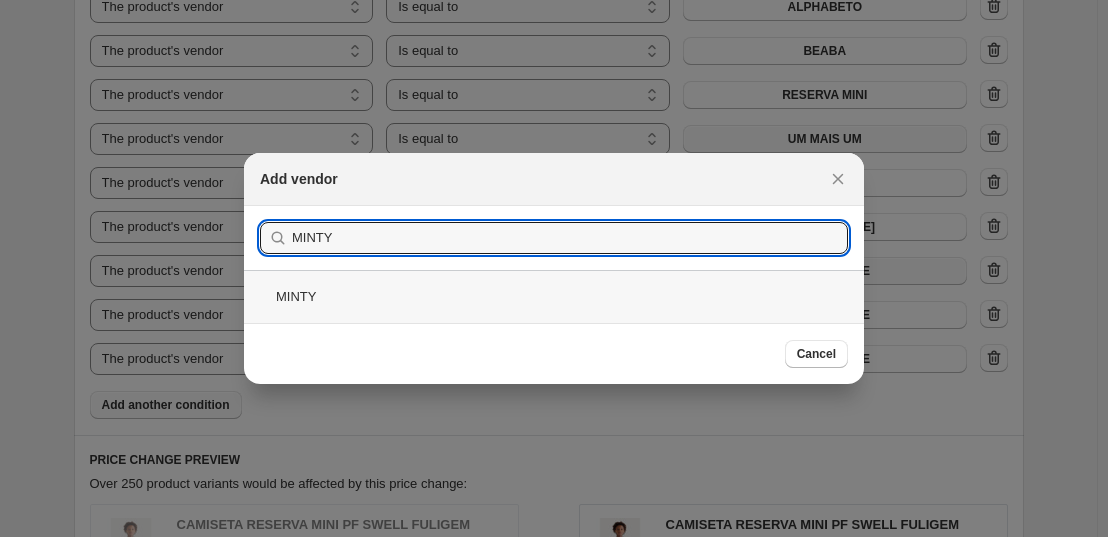 type on "MINTY" 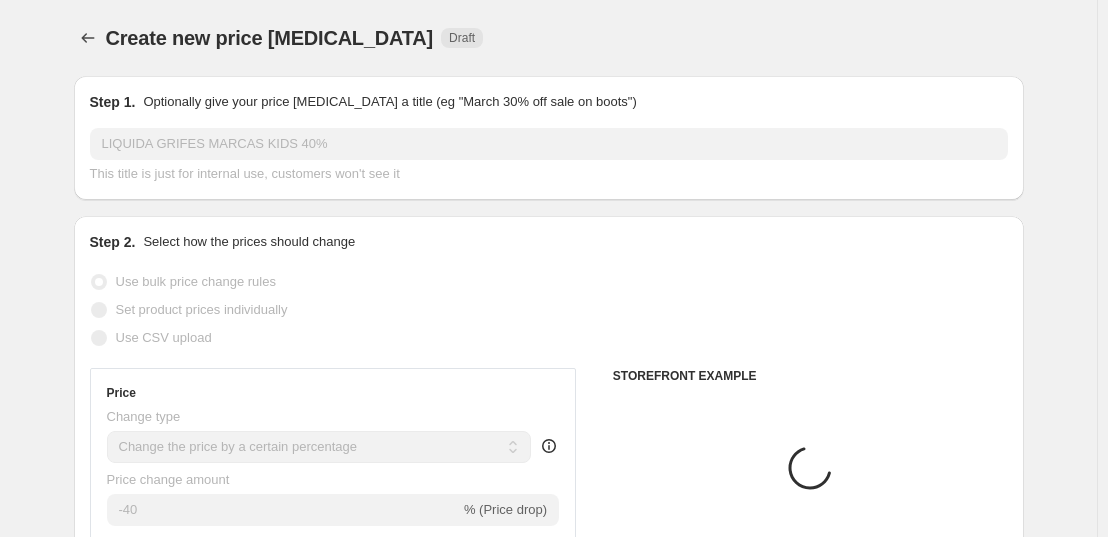 scroll, scrollTop: 1252, scrollLeft: 0, axis: vertical 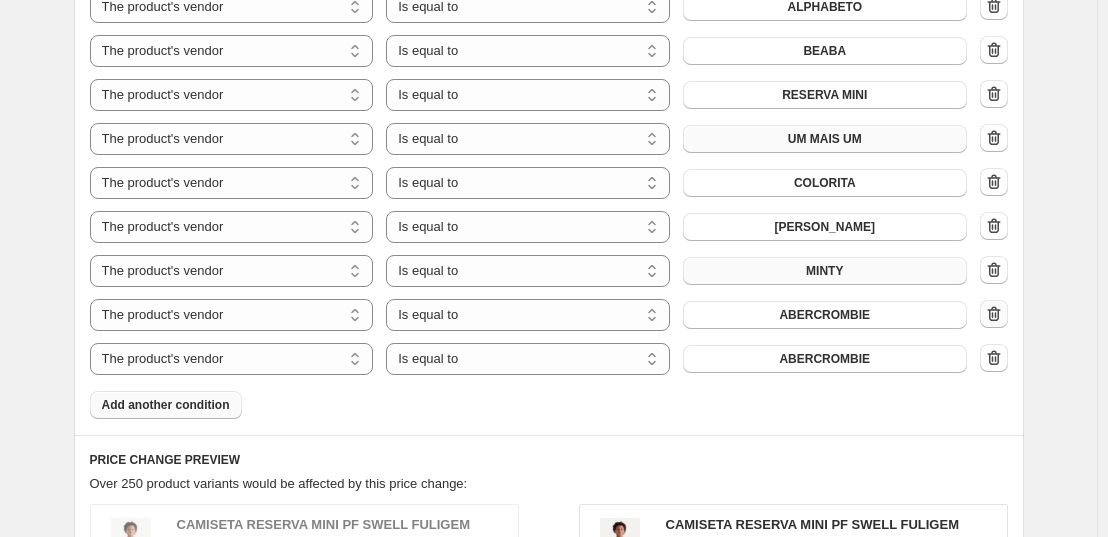 click 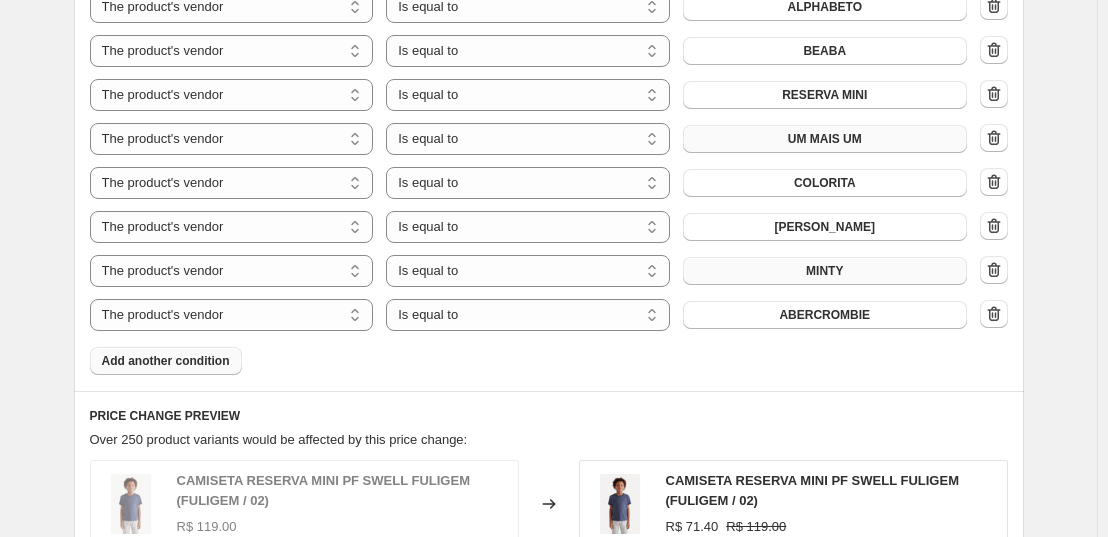 click 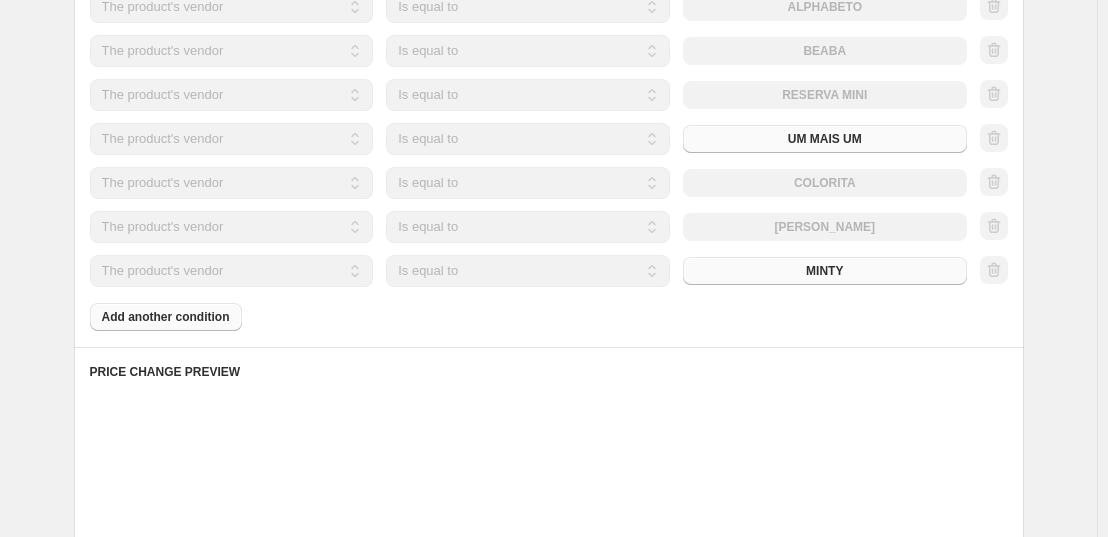 scroll, scrollTop: 1152, scrollLeft: 0, axis: vertical 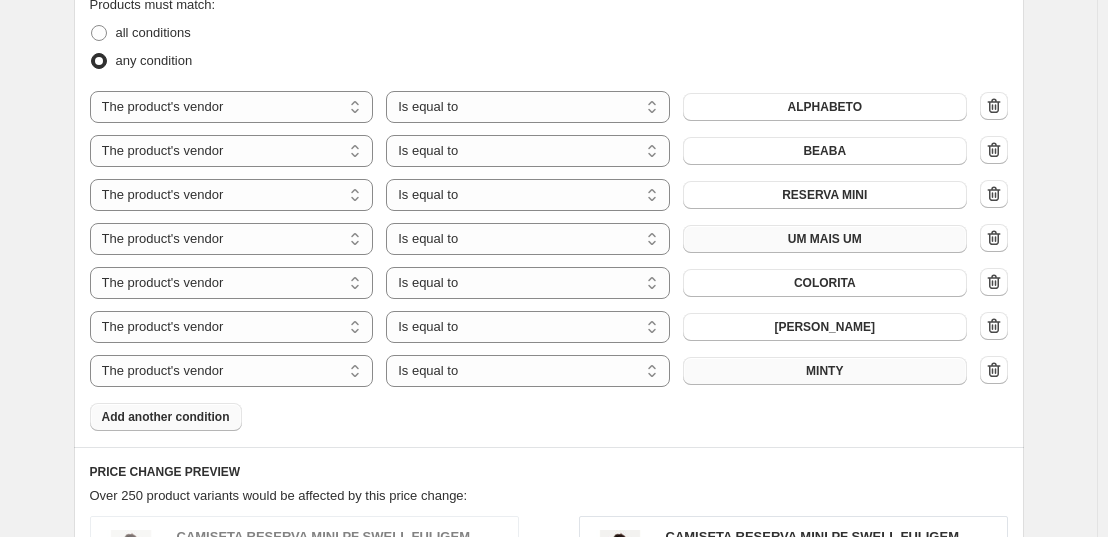click on "Product filters Products must match: all conditions any condition The product The product's collection The product's tag The product's vendor The product's type The product's status The variant's title Inventory quantity The product's vendor Is equal to Is not equal to Is equal to ALPHABETO The product The product's collection The product's tag The product's vendor The product's type The product's status The variant's title Inventory quantity The product's vendor Is equal to Is not equal to Is equal to BEABA The product The product's collection The product's tag The product's vendor The product's type The product's status The variant's title Inventory quantity The product's vendor Is equal to Is not equal to Is equal to RESERVA MINI The product The product's collection The product's tag The product's vendor The product's type The product's status The variant's title Inventory quantity The product's vendor Is equal to Is not equal to Is equal to UM MAIS UM The product The product's collection The product's tag" at bounding box center [549, 202] 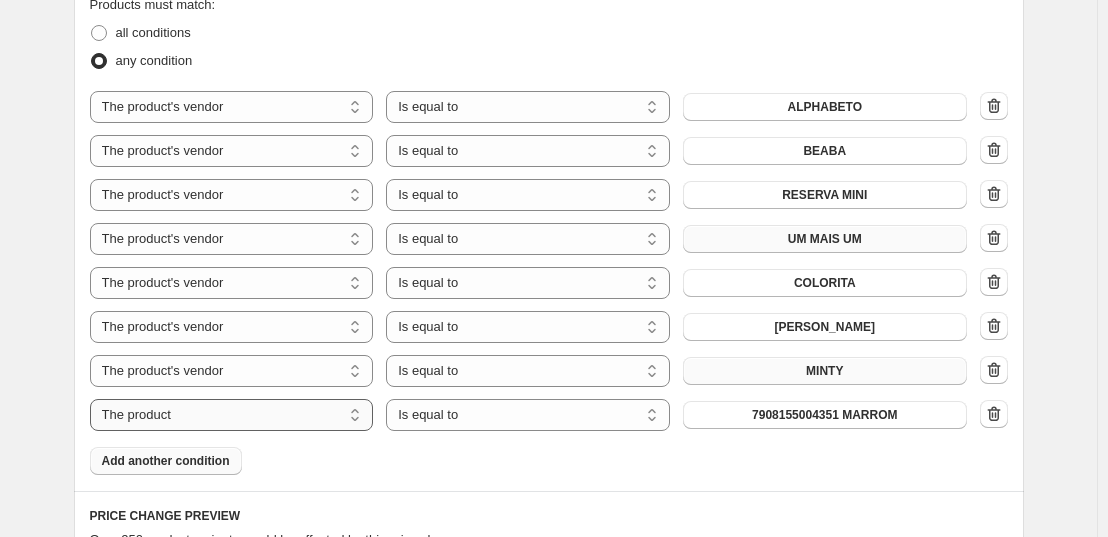click on "The product The product's collection The product's tag The product's vendor The product's type The product's status The variant's title Inventory quantity" at bounding box center (232, 415) 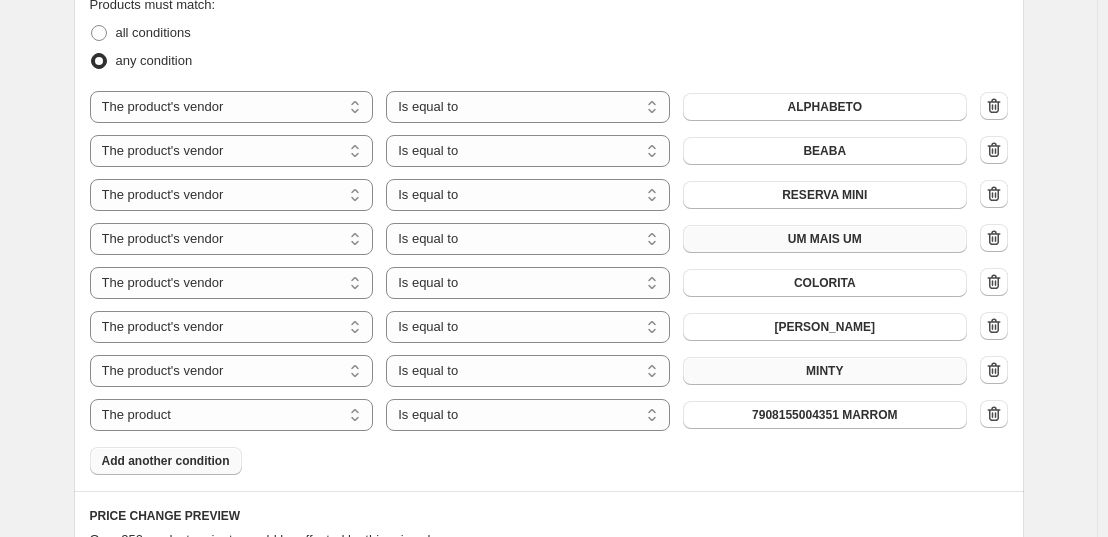 select on "vendor" 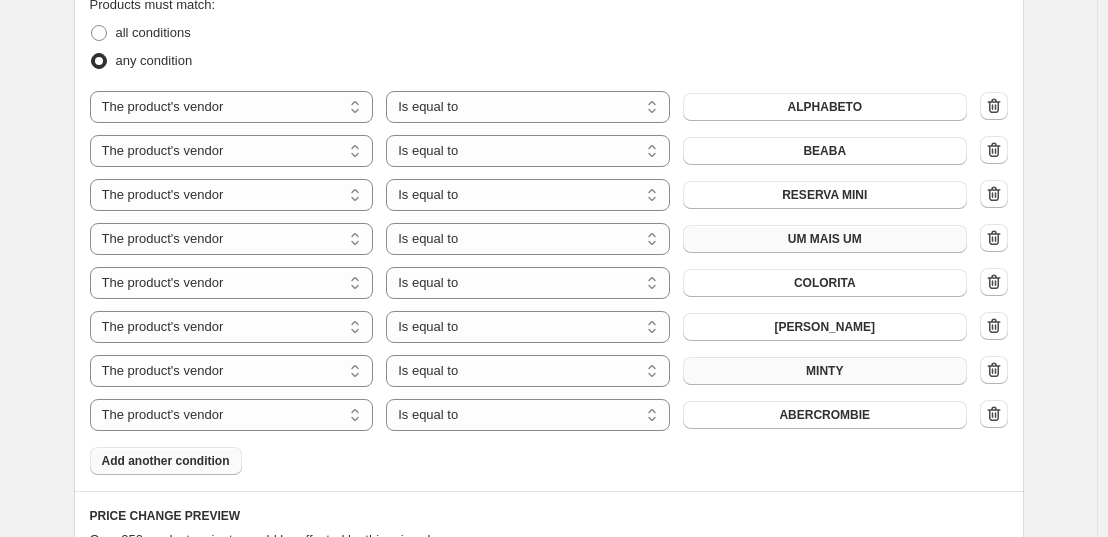 click on "ABERCROMBIE" at bounding box center [824, 415] 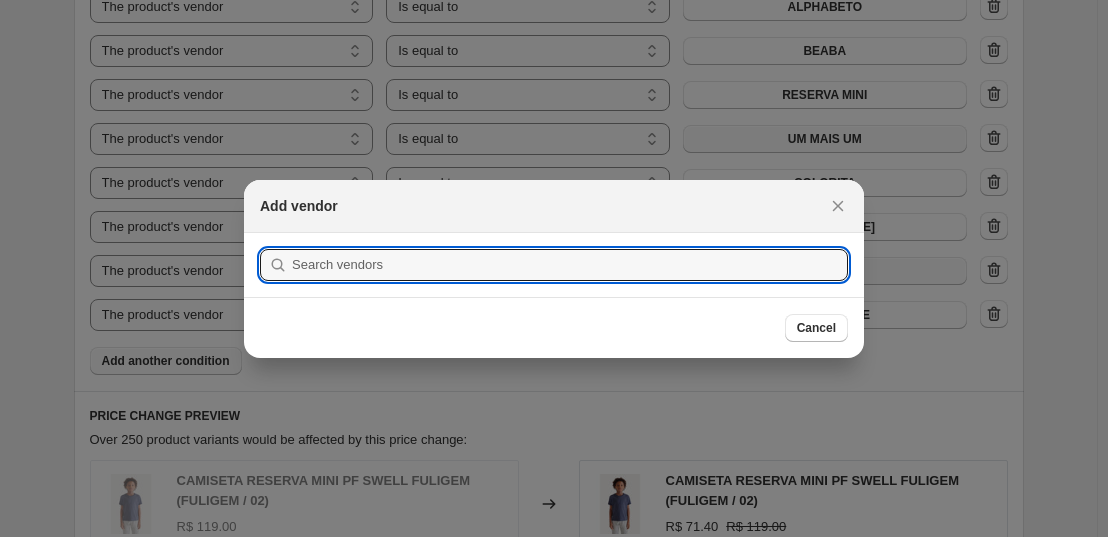 scroll, scrollTop: 0, scrollLeft: 0, axis: both 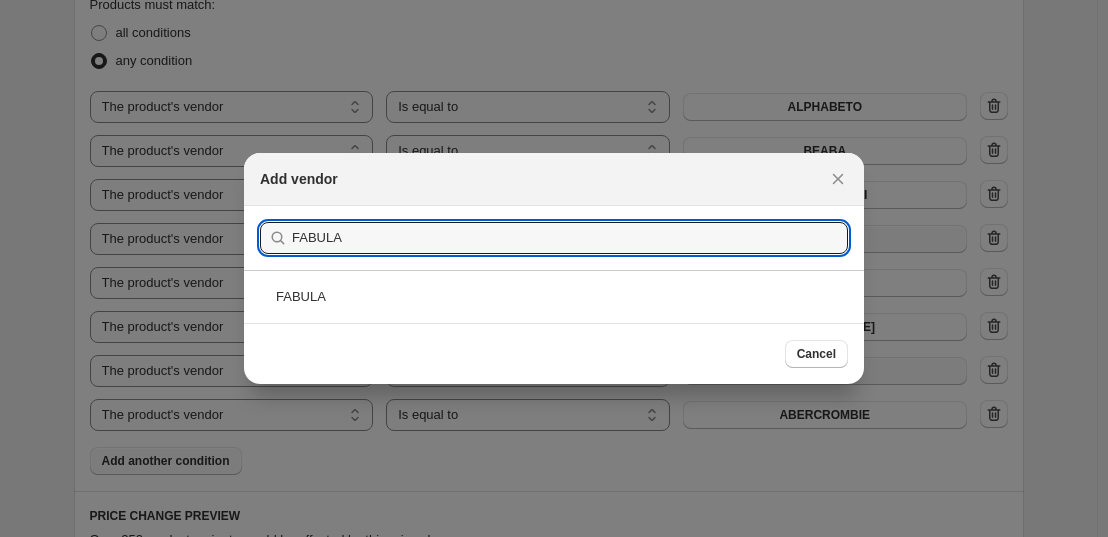 type on "FABULA" 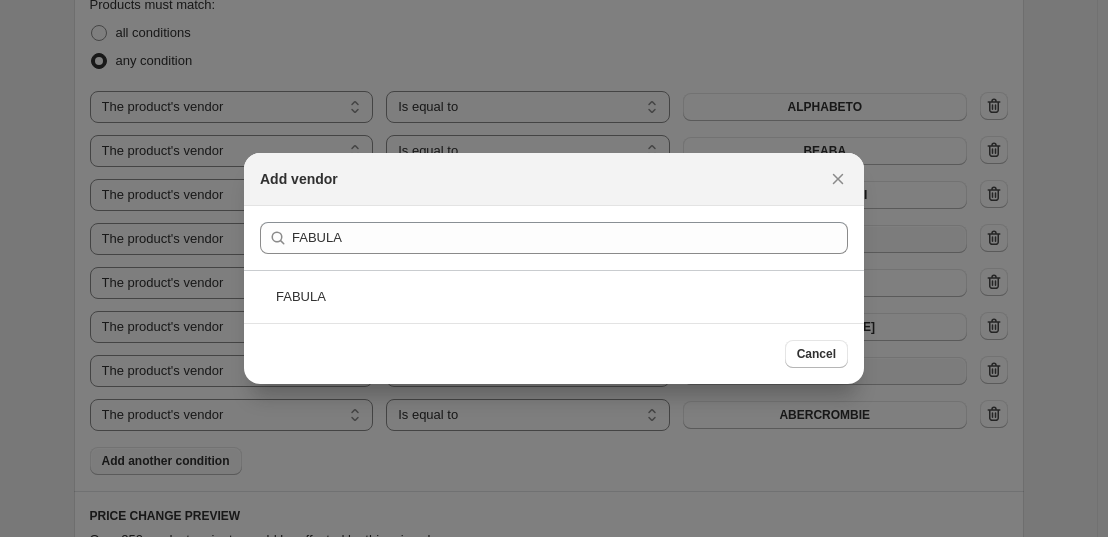 click on "FABULA" at bounding box center (554, 296) 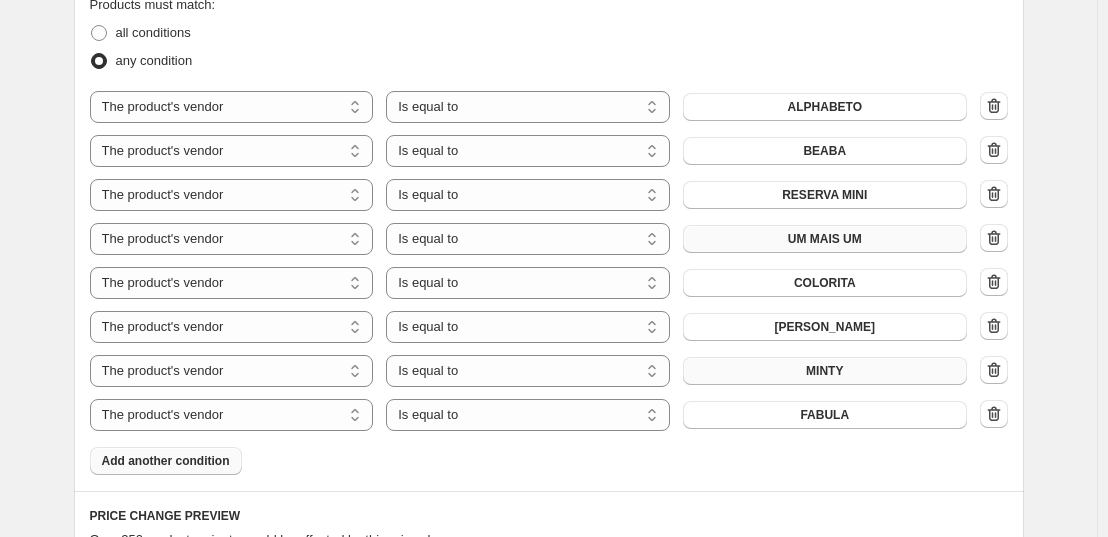 drag, startPoint x: 392, startPoint y: 474, endPoint x: 208, endPoint y: 474, distance: 184 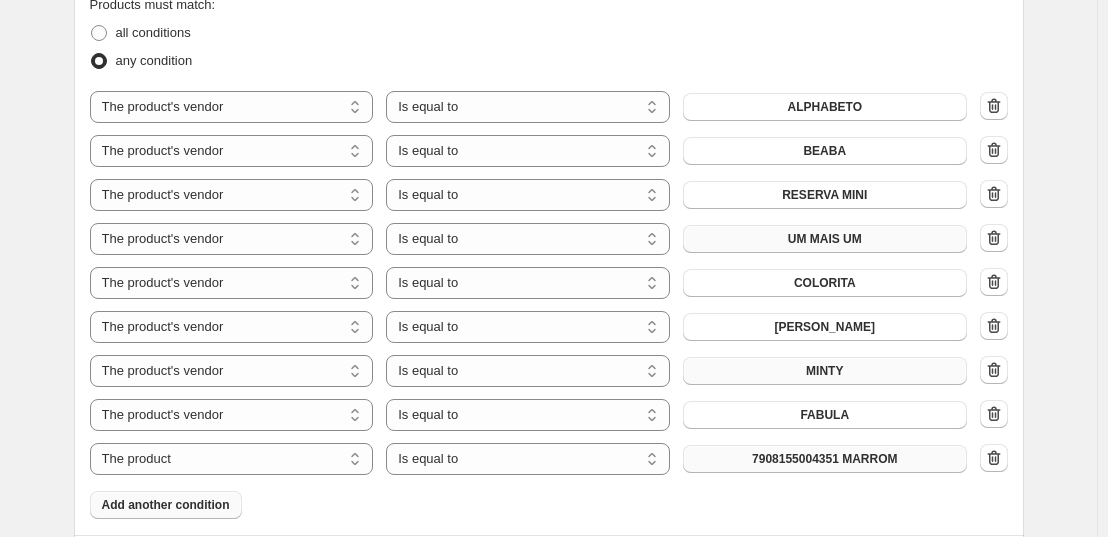 click on "7908155004351 MARROM" at bounding box center [824, 459] 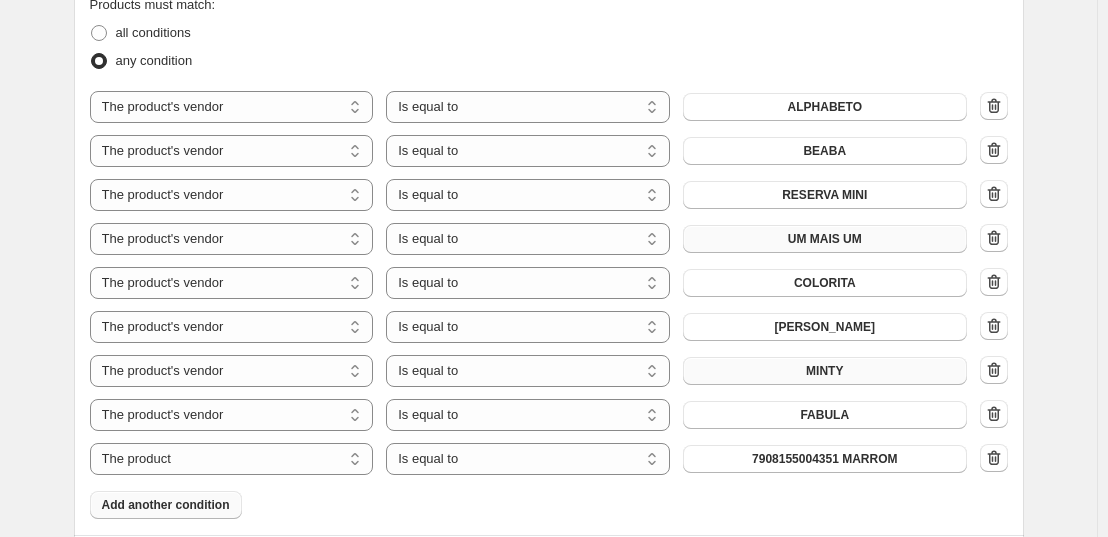 click on "Products must match: all conditions any condition The product The product's collection The product's tag The product's vendor The product's type The product's status The variant's title Inventory quantity The product's vendor Is equal to Is not equal to Is equal to ALPHABETO The product The product's collection The product's tag The product's vendor The product's type The product's status The variant's title Inventory quantity The product's vendor Is equal to Is not equal to Is equal to BEABA The product The product's collection The product's tag The product's vendor The product's type The product's status The variant's title Inventory quantity The product's vendor Is equal to Is not equal to Is equal to RESERVA MINI The product The product's collection The product's tag The product's vendor The product's type The product's status The variant's title Inventory quantity The product's vendor Is equal to Is not equal to Is equal to UM MAIS UM The product The product's collection The product's tag Is equal to" at bounding box center [549, 257] 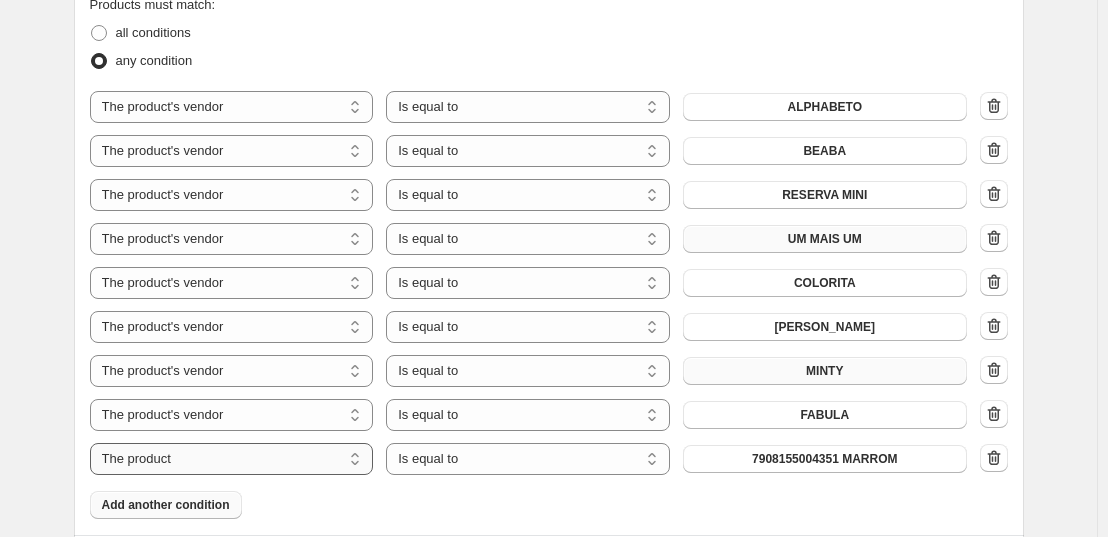 click on "The product The product's collection The product's tag The product's vendor The product's type The product's status The variant's title Inventory quantity" at bounding box center (232, 459) 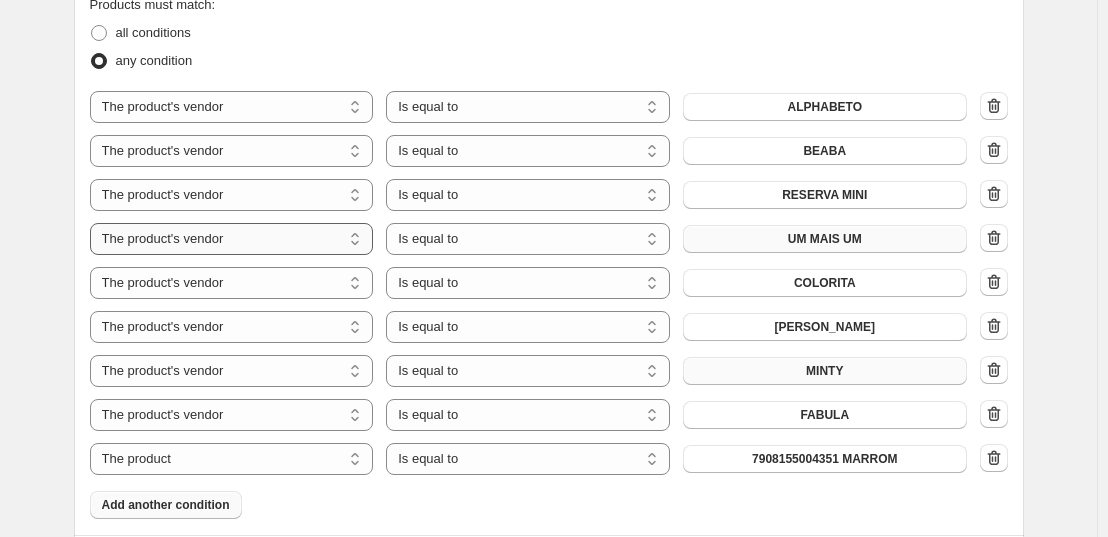 select on "vendor" 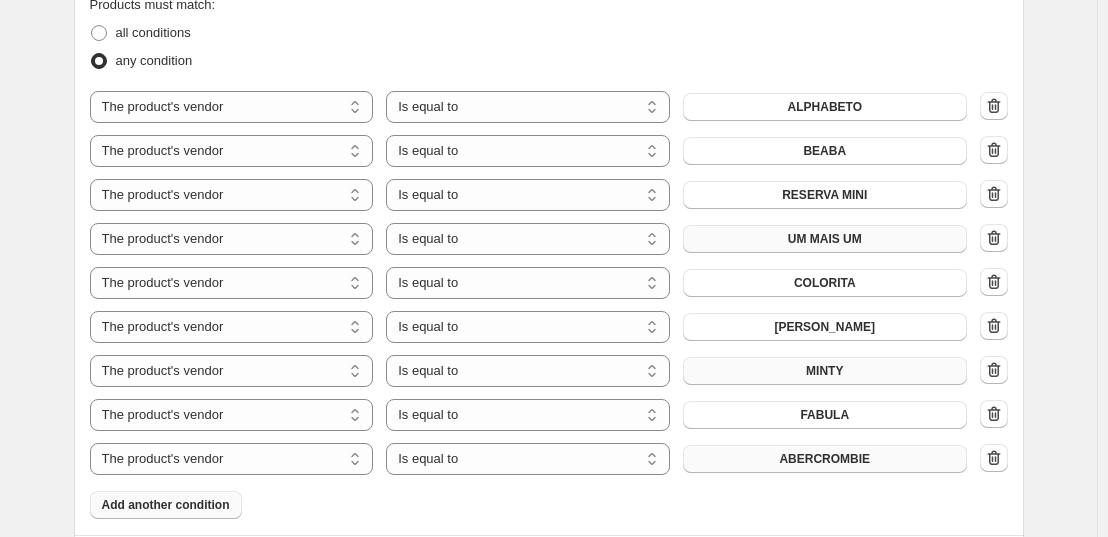 click on "ABERCROMBIE" at bounding box center [824, 459] 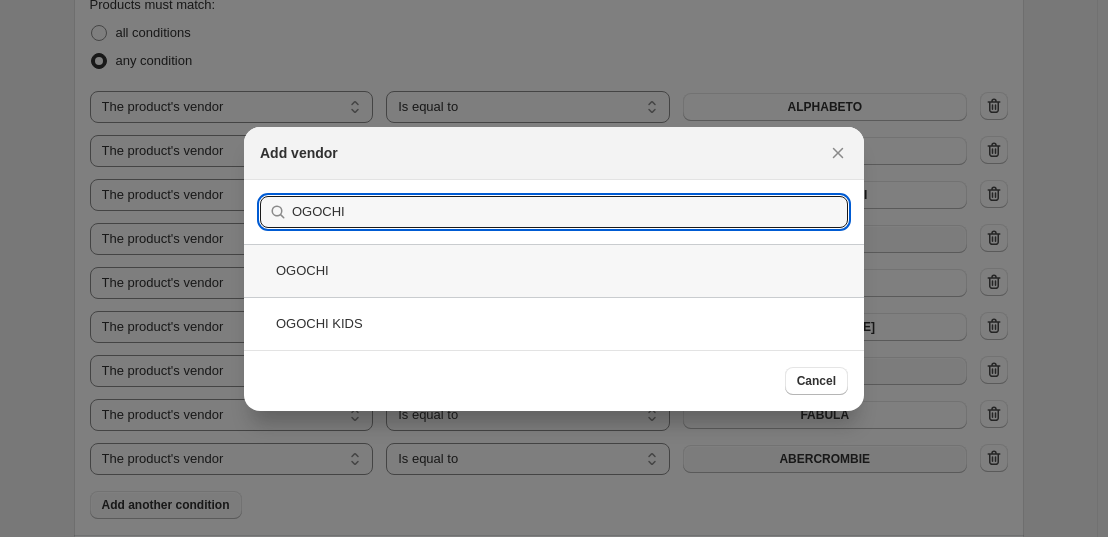 type on "OGOCHI" 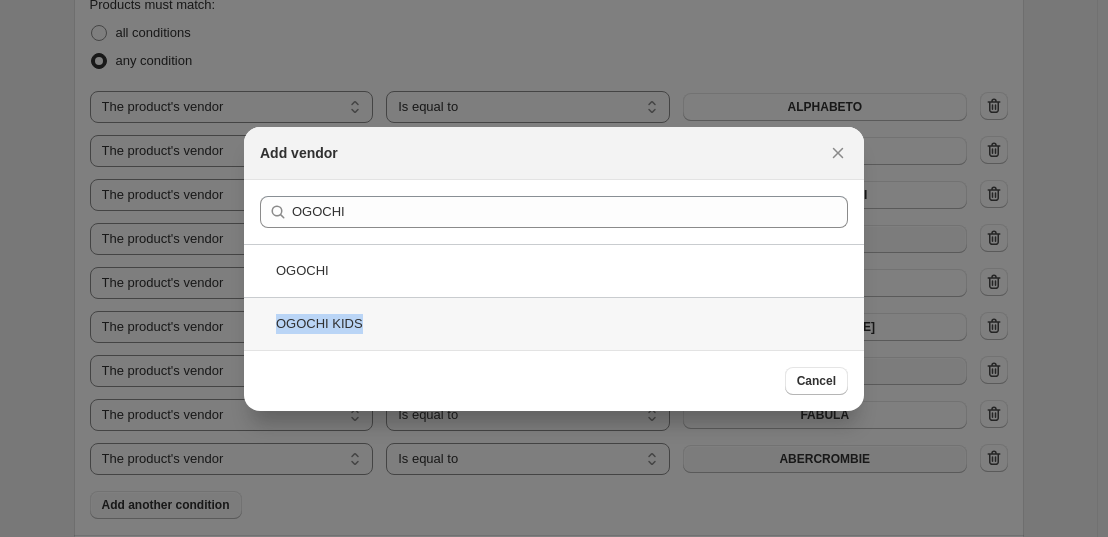 drag, startPoint x: 344, startPoint y: 279, endPoint x: 356, endPoint y: 330, distance: 52.392746 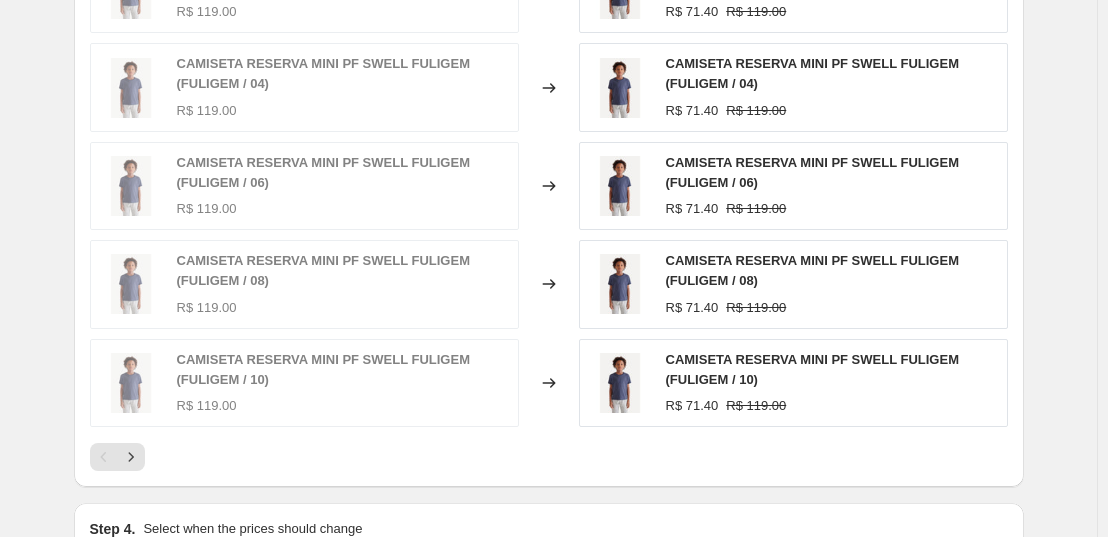 scroll, scrollTop: 2072, scrollLeft: 0, axis: vertical 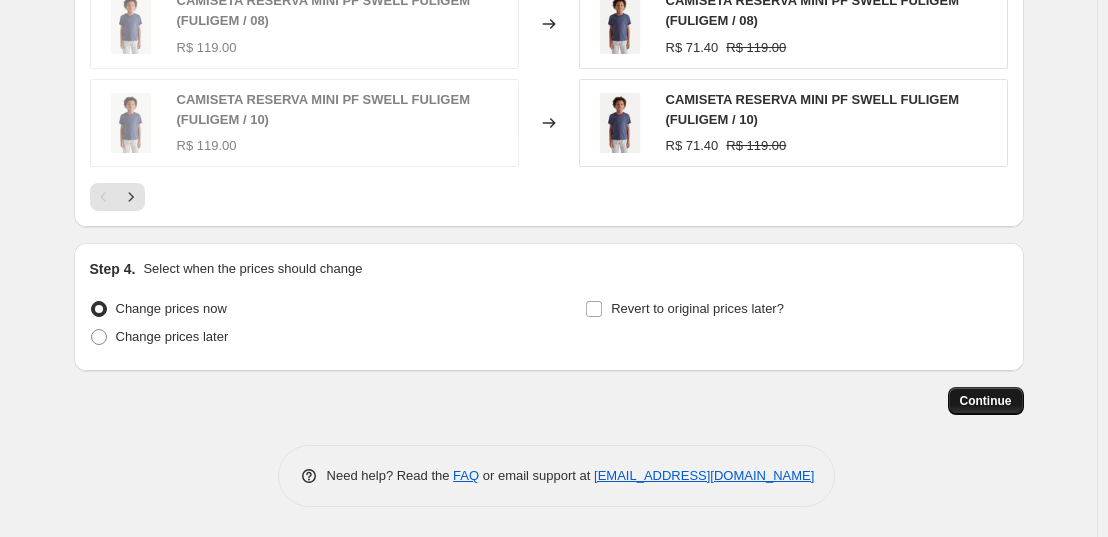 click on "Continue" at bounding box center (986, 401) 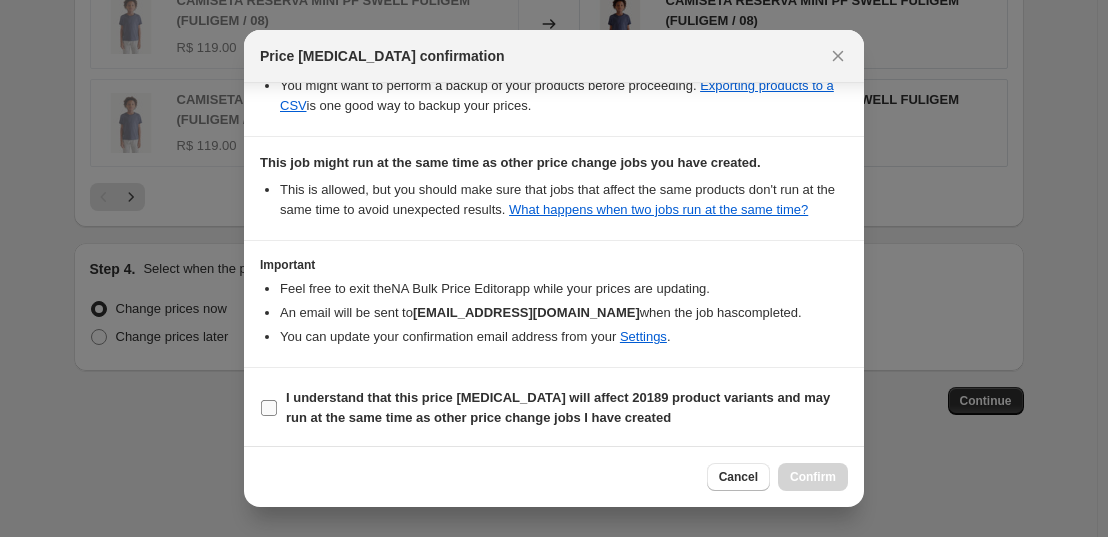 scroll, scrollTop: 415, scrollLeft: 0, axis: vertical 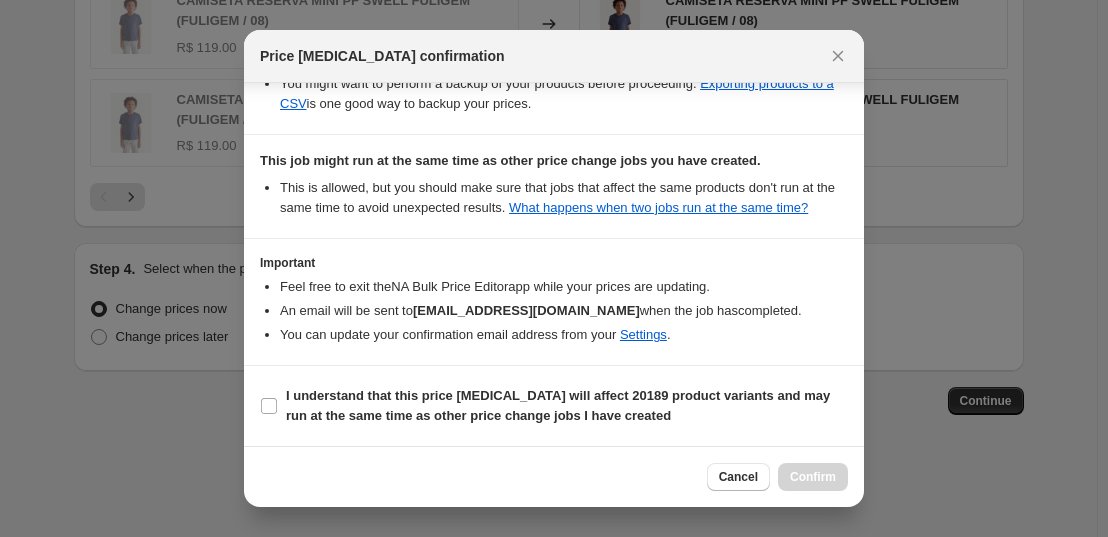 drag, startPoint x: 347, startPoint y: 408, endPoint x: 669, endPoint y: 440, distance: 323.58615 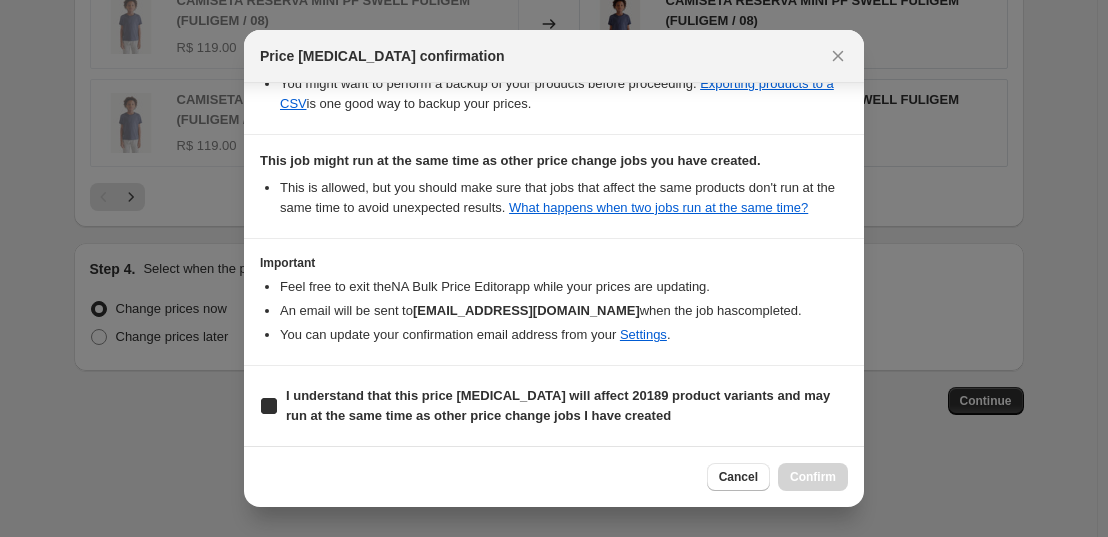 checkbox on "true" 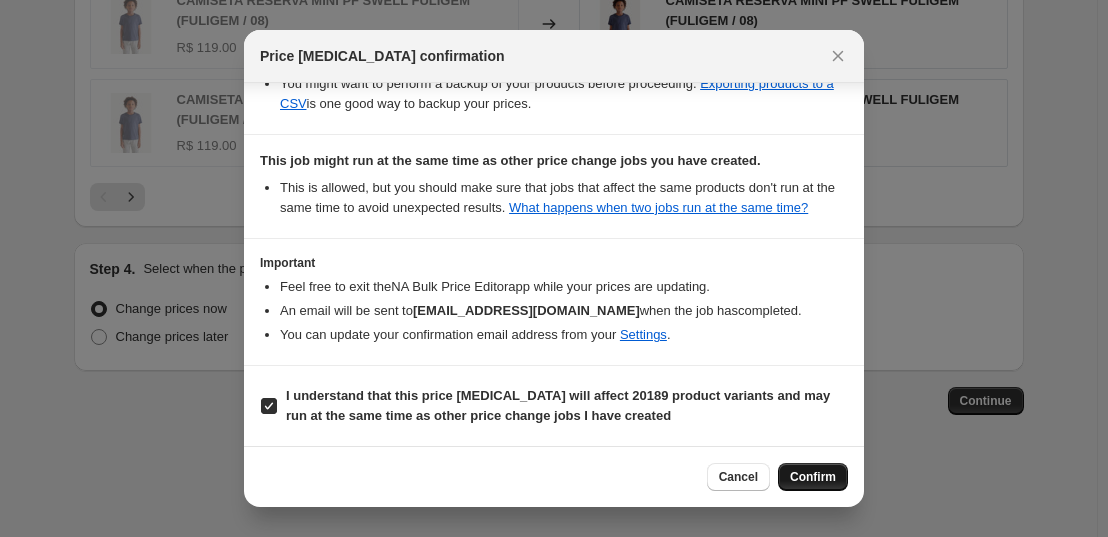 click on "Confirm" at bounding box center [813, 477] 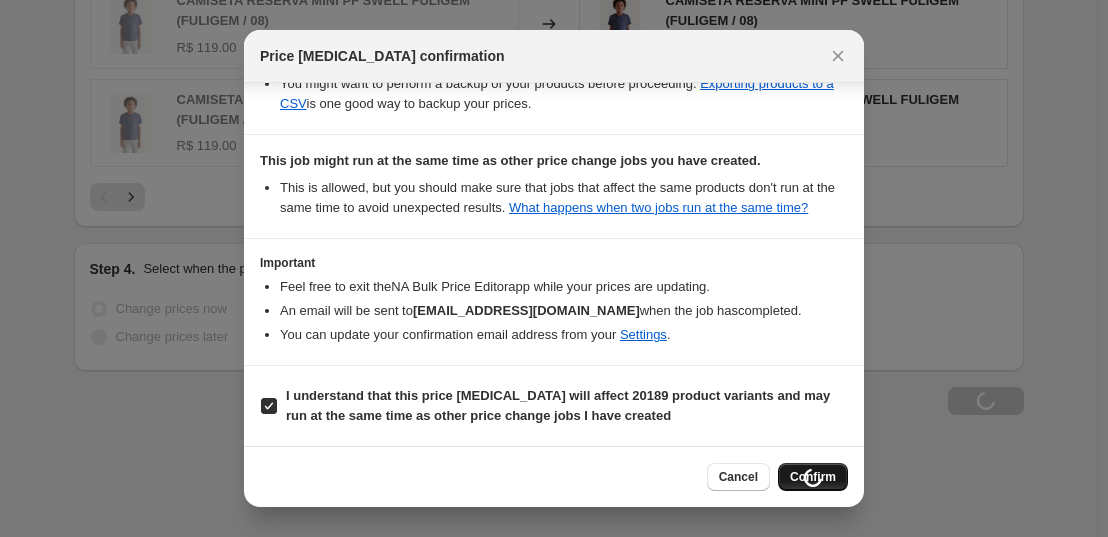 scroll, scrollTop: 2140, scrollLeft: 0, axis: vertical 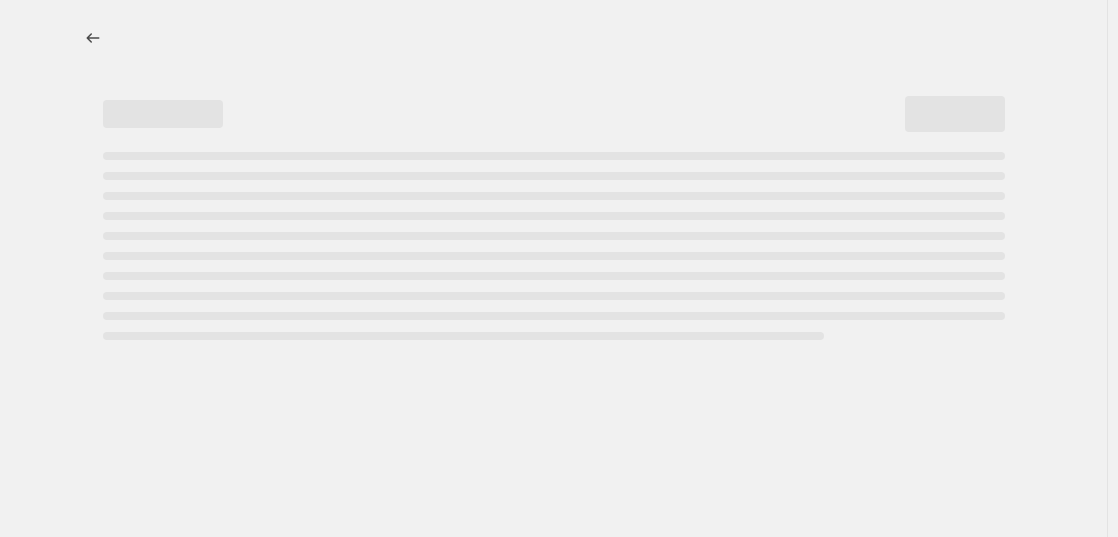select on "percentage" 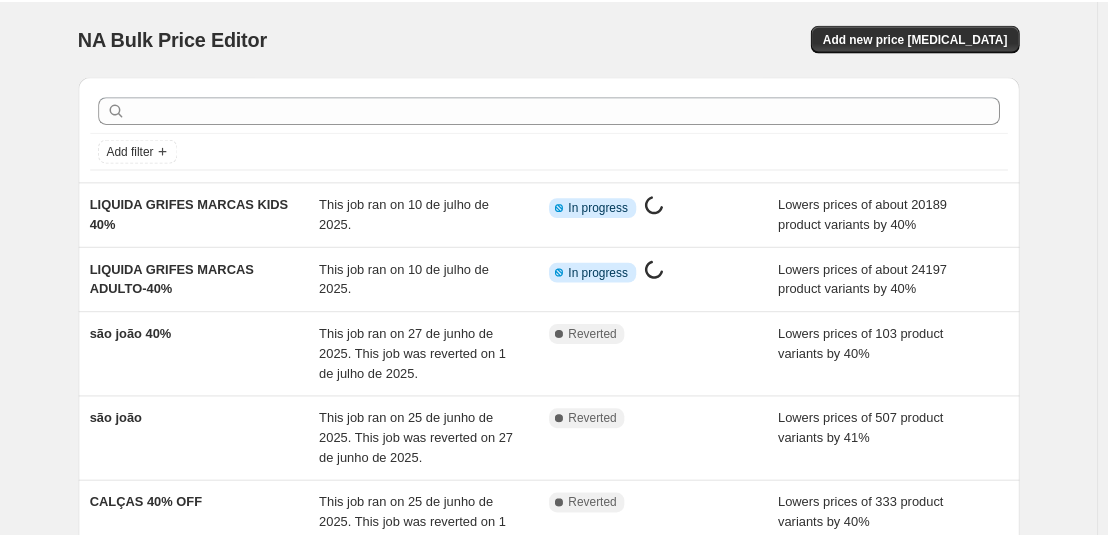 scroll, scrollTop: 0, scrollLeft: 0, axis: both 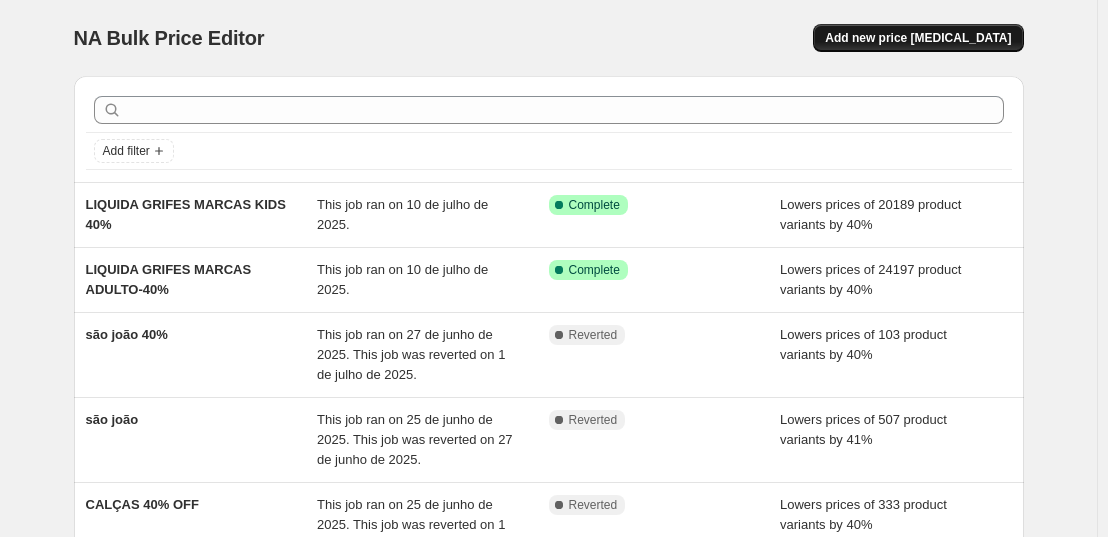 click on "Add new price [MEDICAL_DATA]" at bounding box center [918, 38] 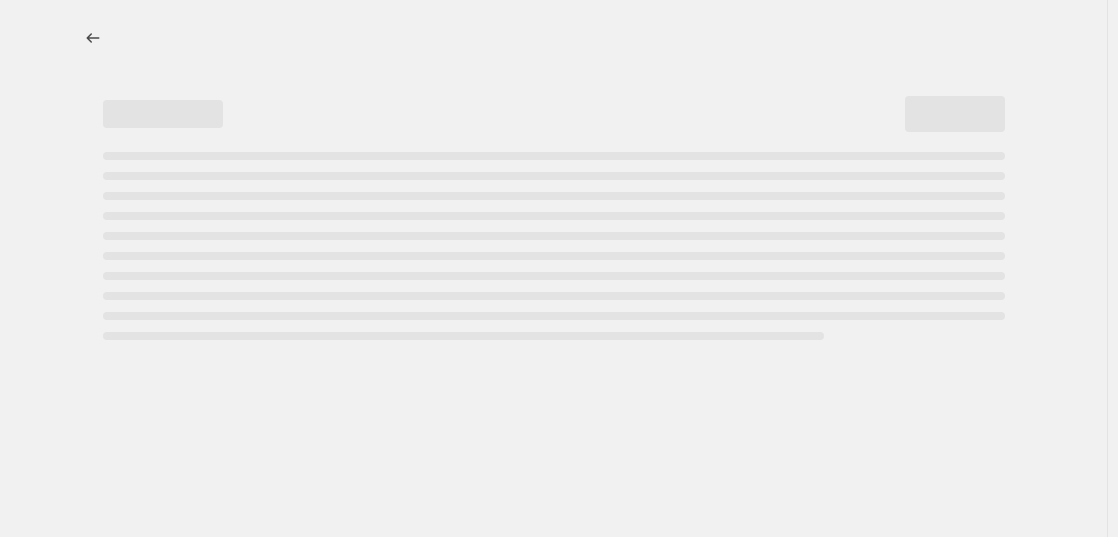 select on "percentage" 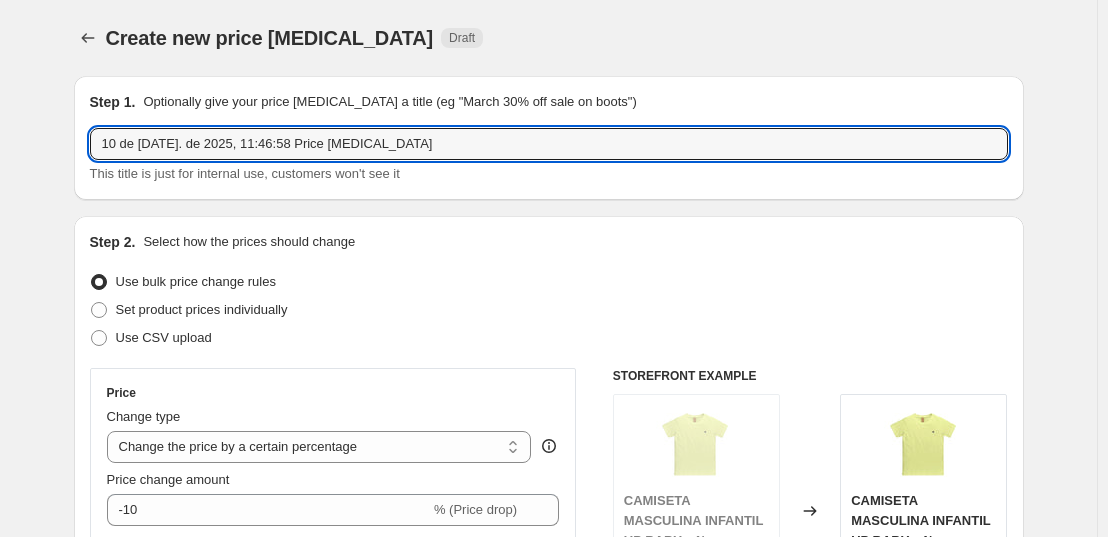 drag, startPoint x: 422, startPoint y: 139, endPoint x: -121, endPoint y: 155, distance: 543.23566 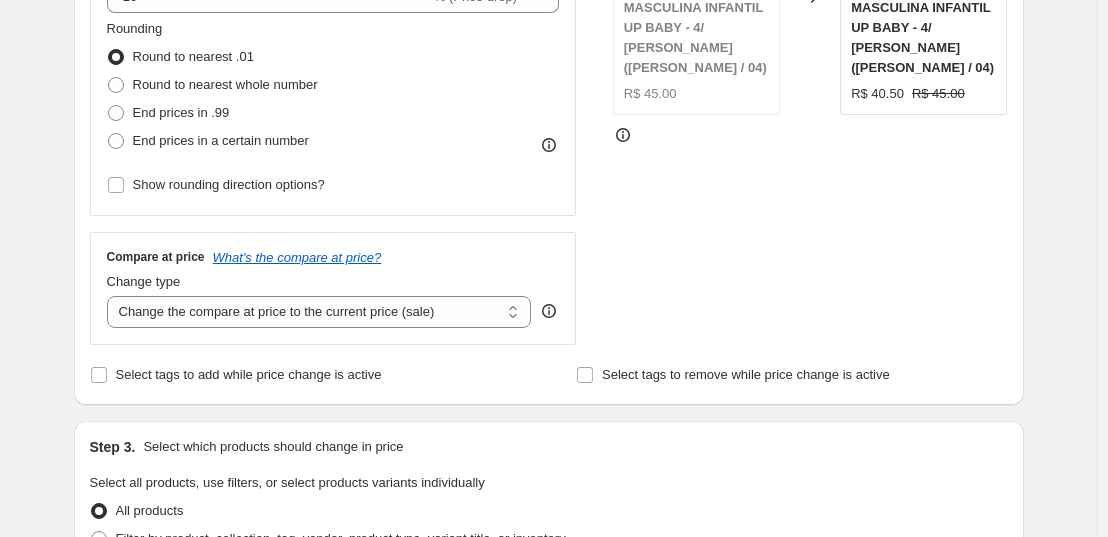 scroll, scrollTop: 400, scrollLeft: 0, axis: vertical 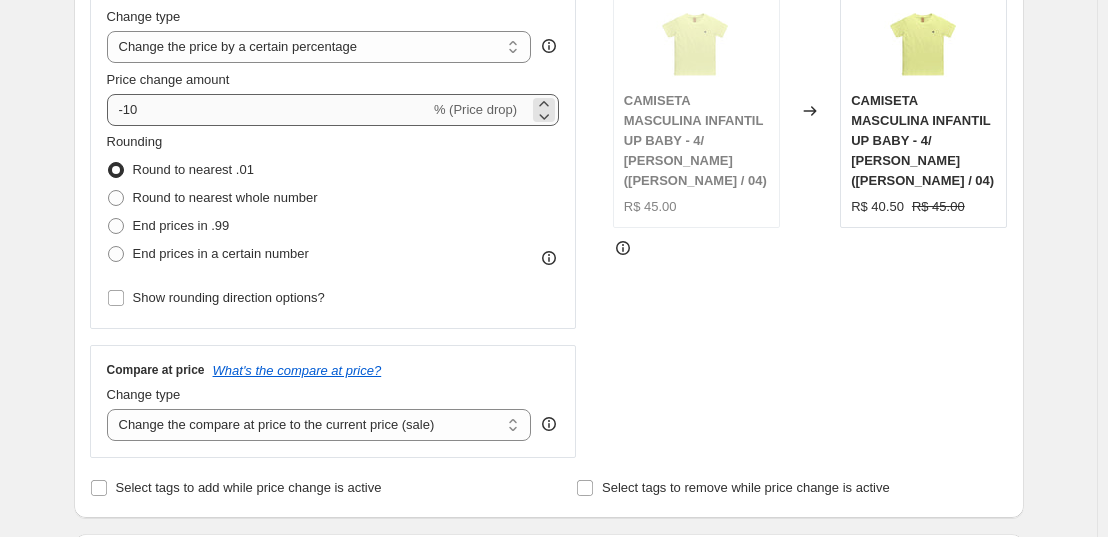 type on "60% LIQUIDA" 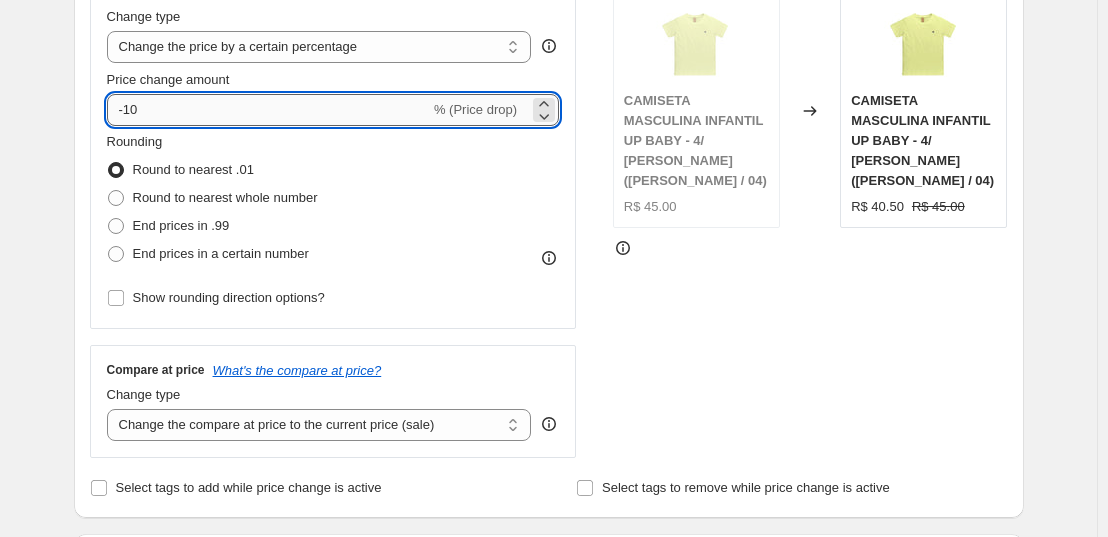 drag, startPoint x: 153, startPoint y: 116, endPoint x: 131, endPoint y: 117, distance: 22.022715 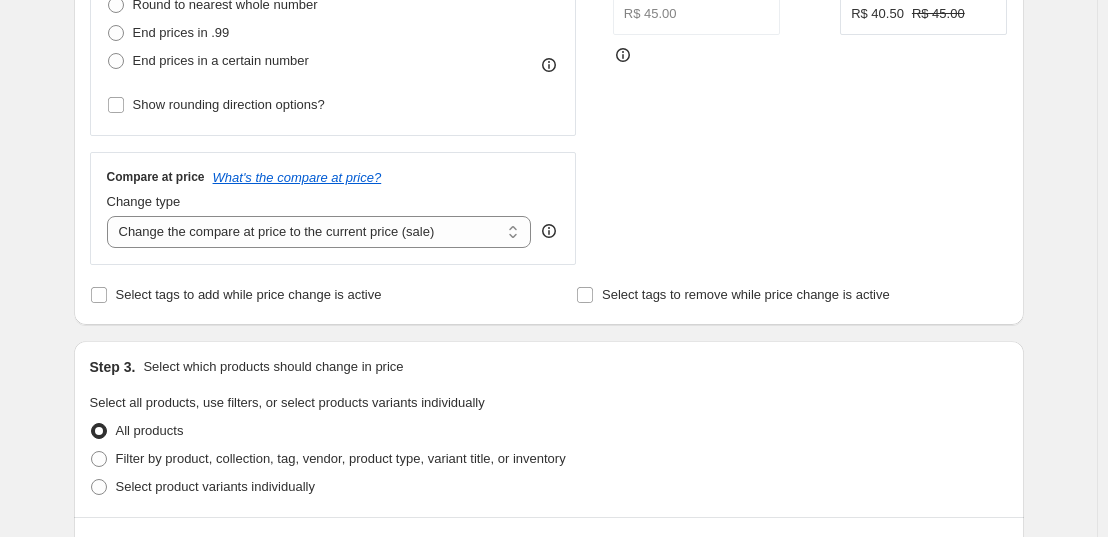 scroll, scrollTop: 800, scrollLeft: 0, axis: vertical 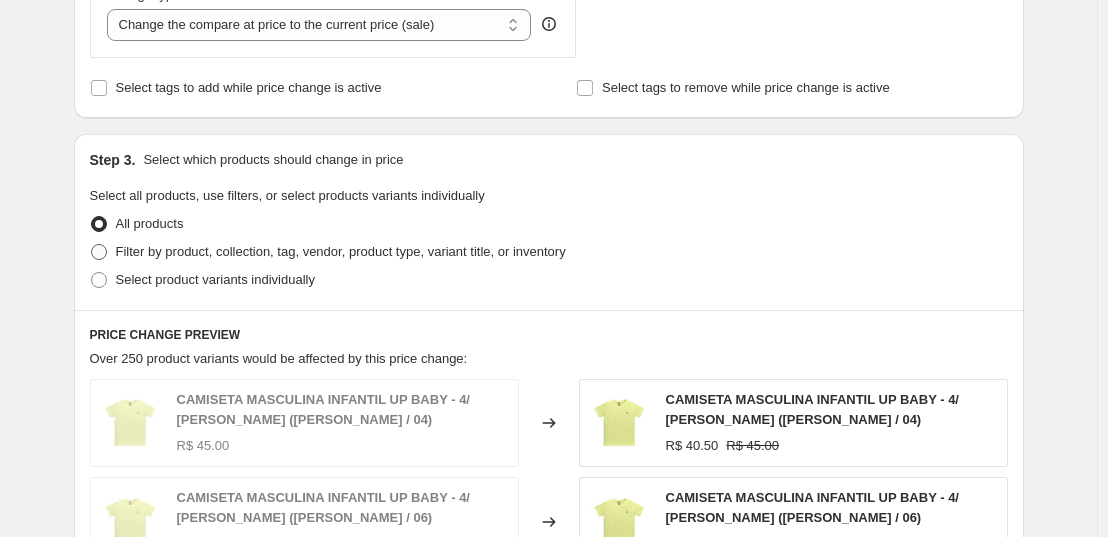 type on "-60" 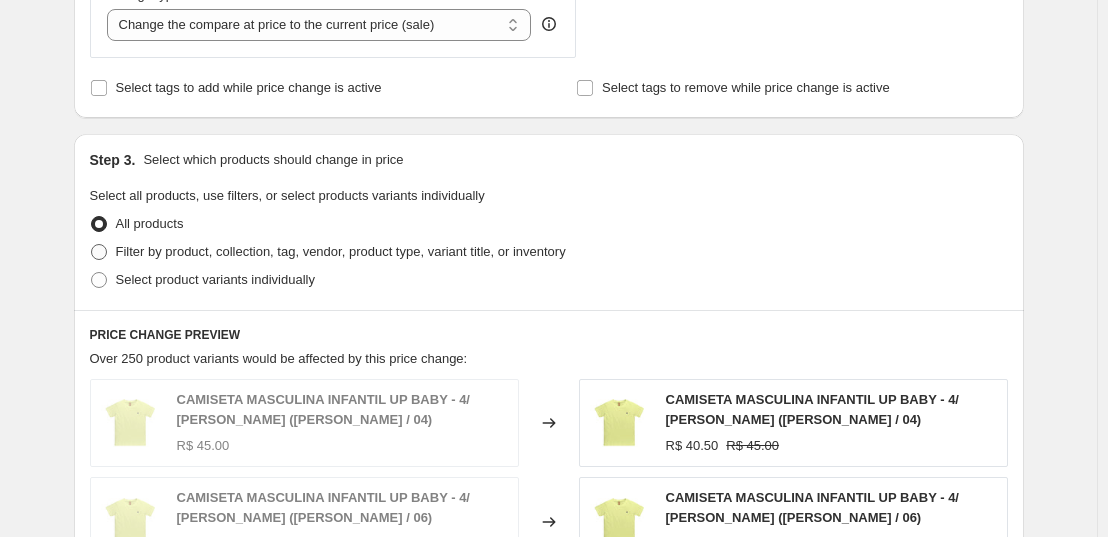 radio on "true" 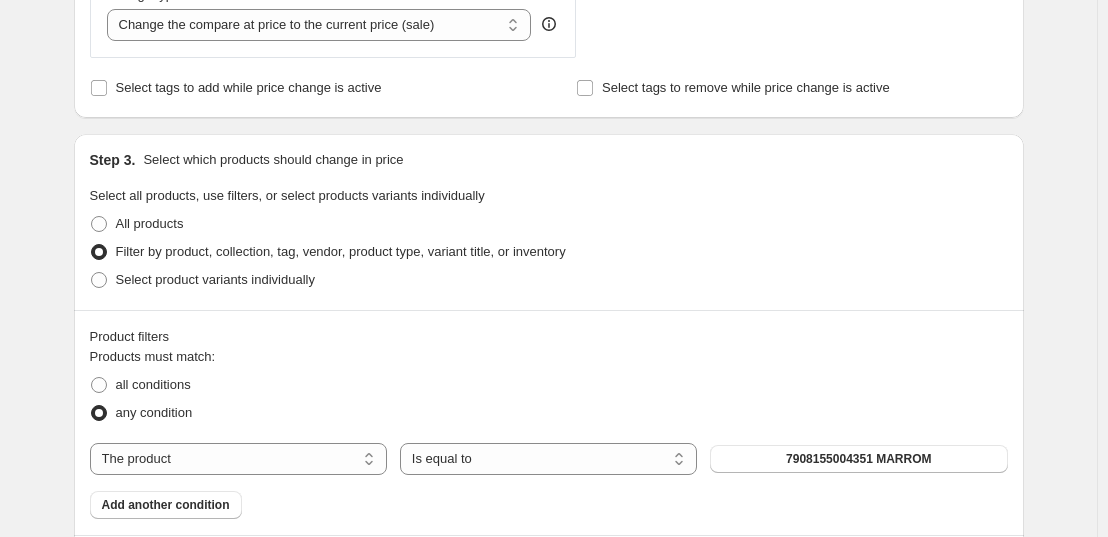 scroll, scrollTop: 1100, scrollLeft: 0, axis: vertical 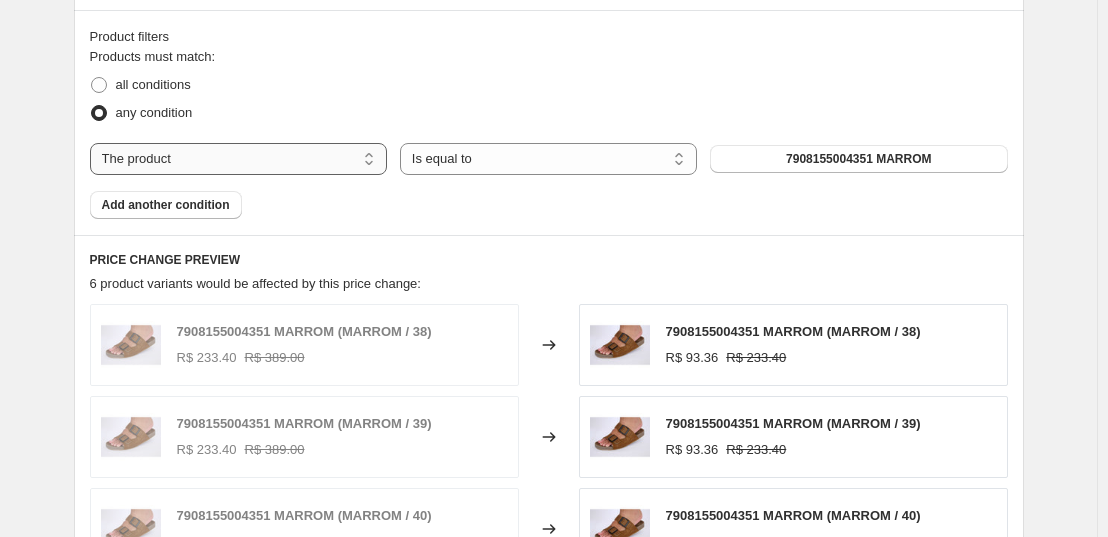 click on "The product The product's collection The product's tag The product's vendor The product's type The product's status The variant's title Inventory quantity" at bounding box center (238, 159) 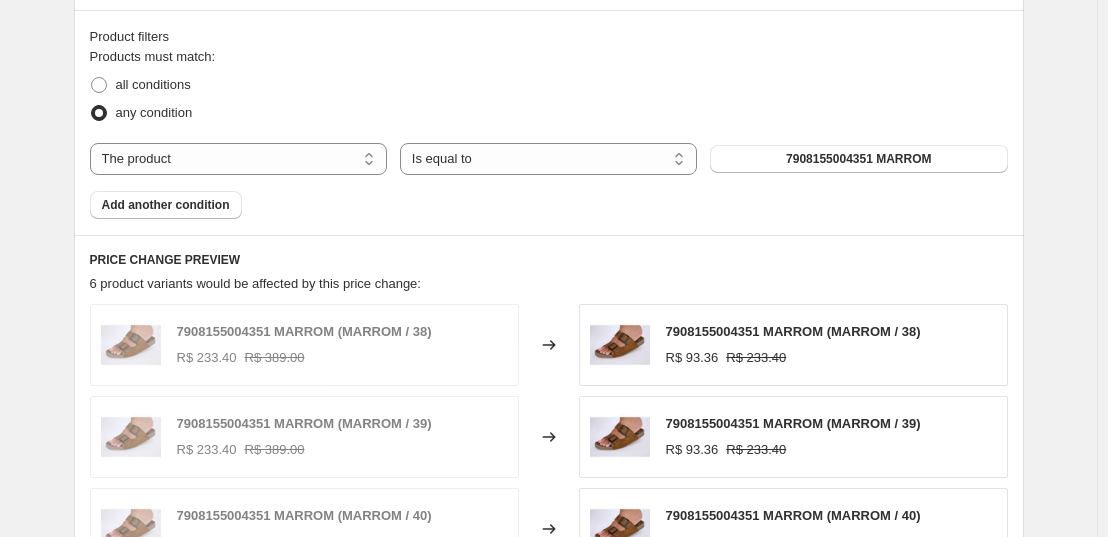 select on "collection" 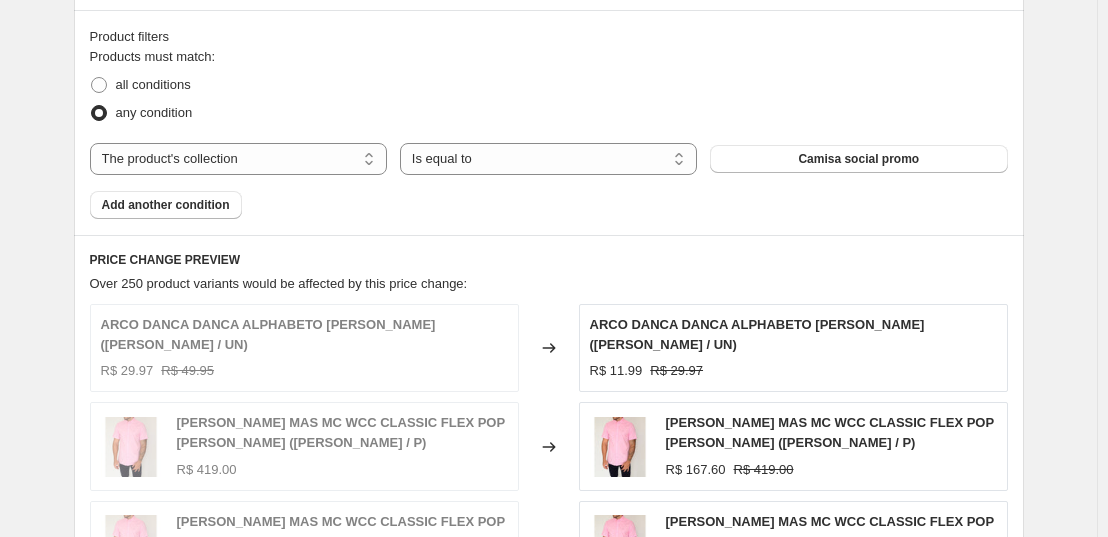 click on "Camisa social promo" at bounding box center [858, 159] 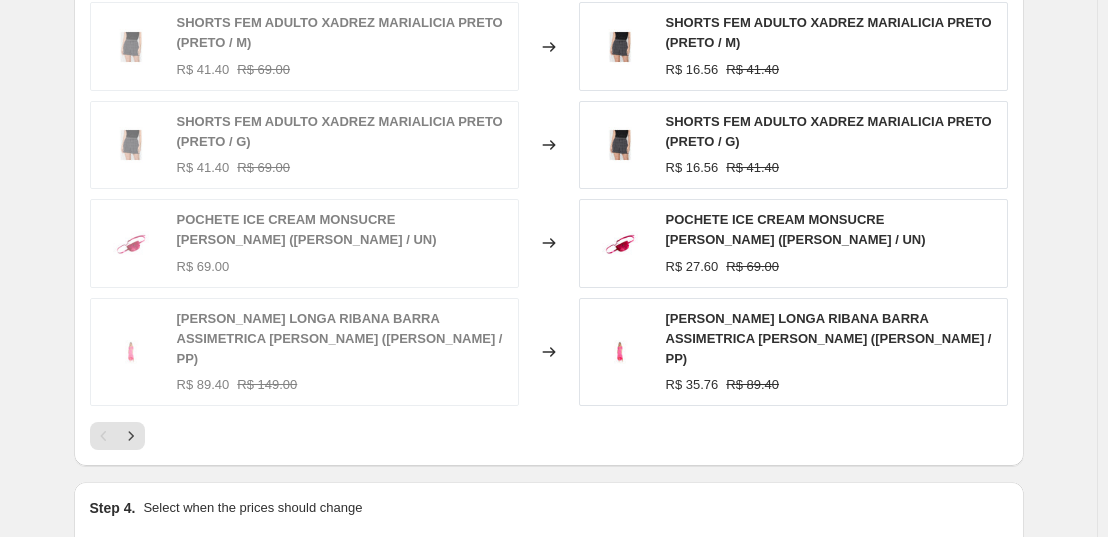 scroll, scrollTop: 1714, scrollLeft: 0, axis: vertical 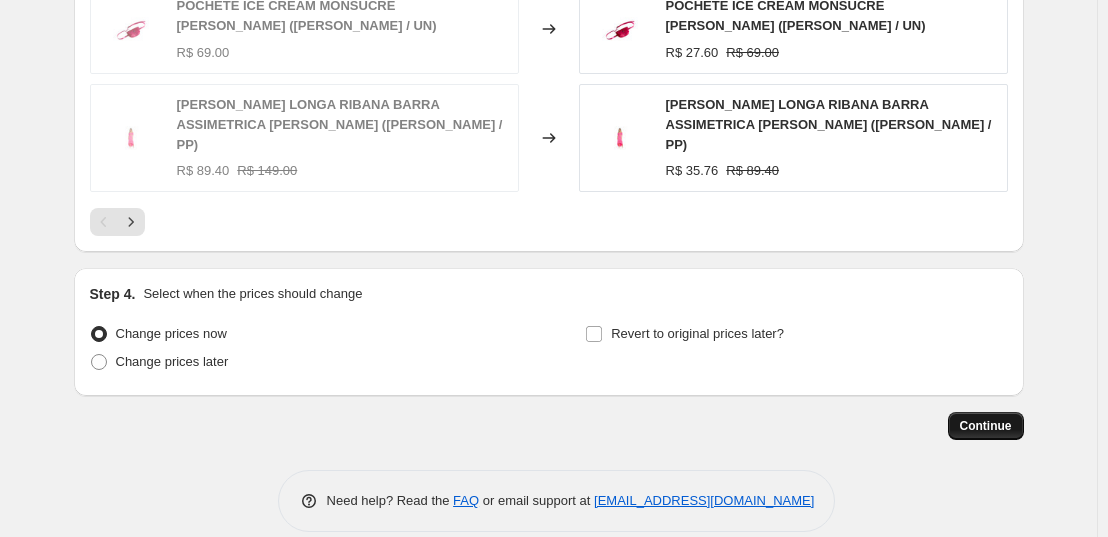 click on "Continue" at bounding box center [986, 426] 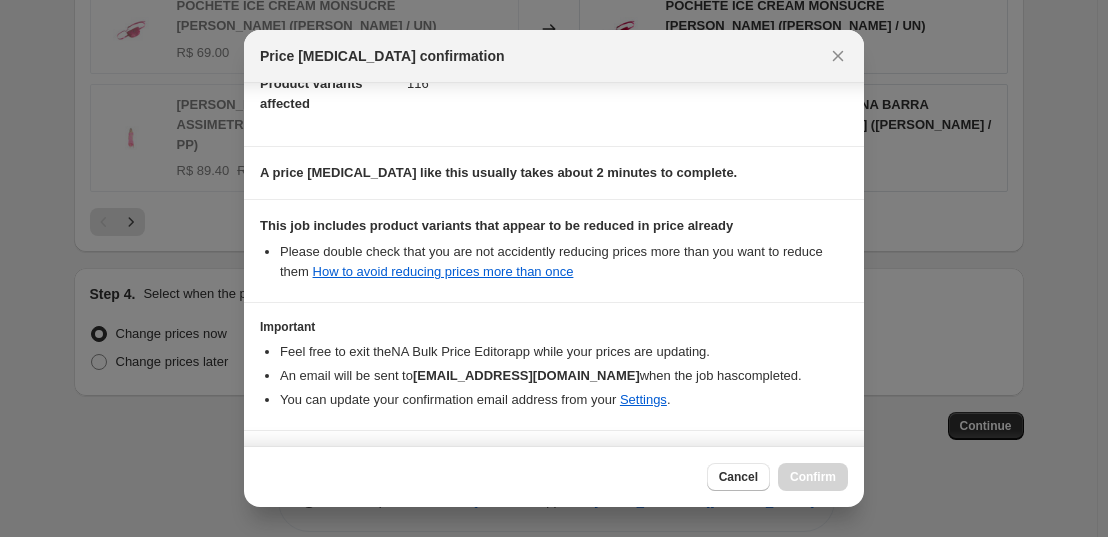 scroll, scrollTop: 300, scrollLeft: 0, axis: vertical 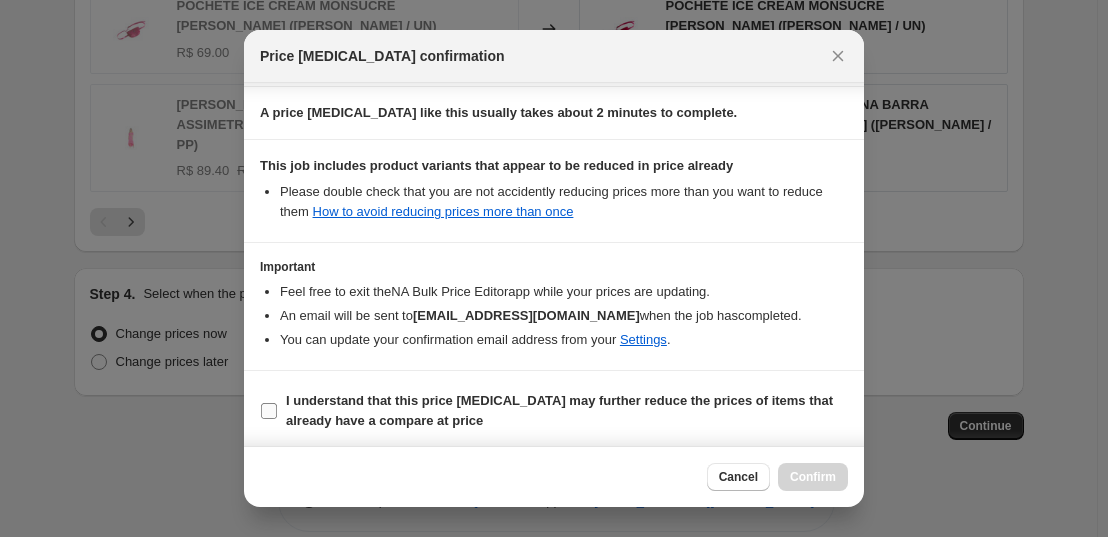 click on "I understand that this price change job may further reduce the prices of items that already have a compare at price" at bounding box center [559, 410] 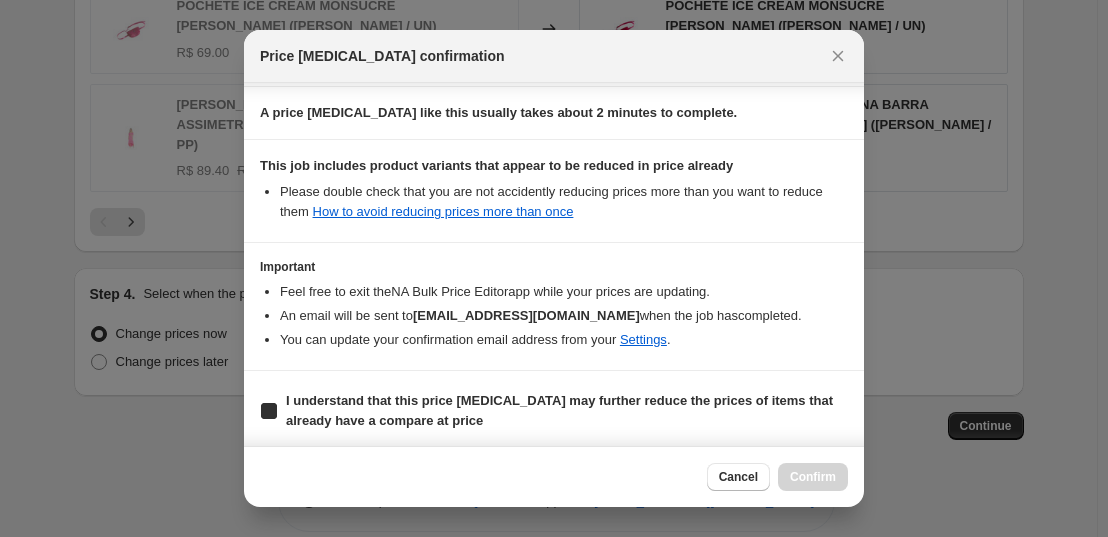 checkbox on "true" 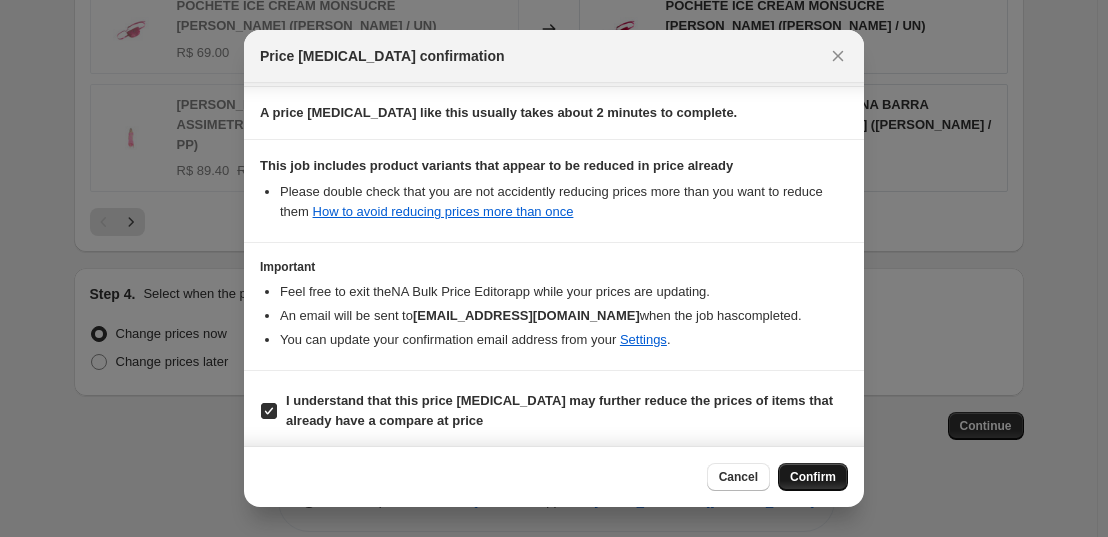click on "Confirm" at bounding box center (813, 477) 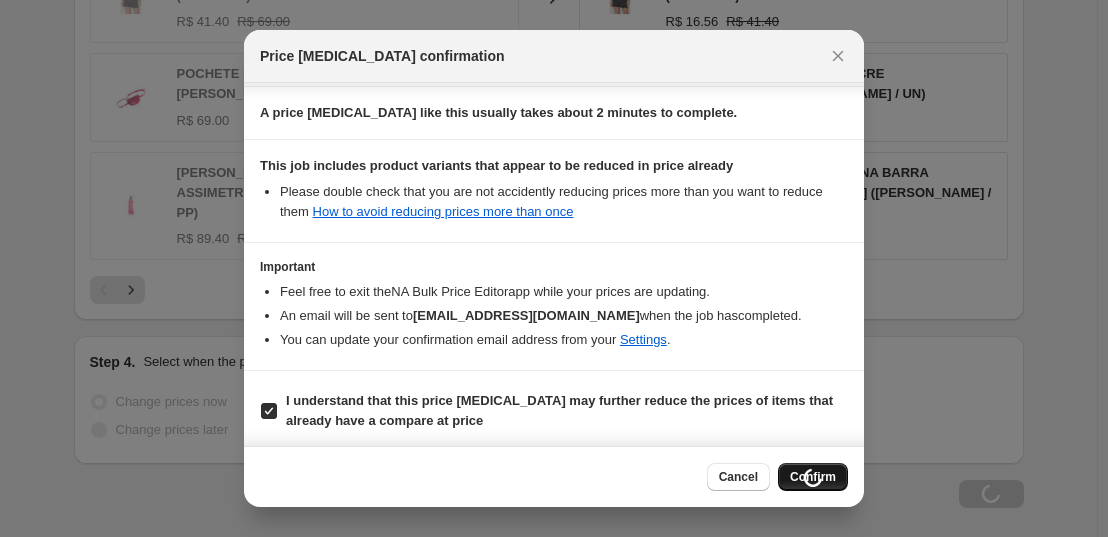 scroll, scrollTop: 1782, scrollLeft: 0, axis: vertical 